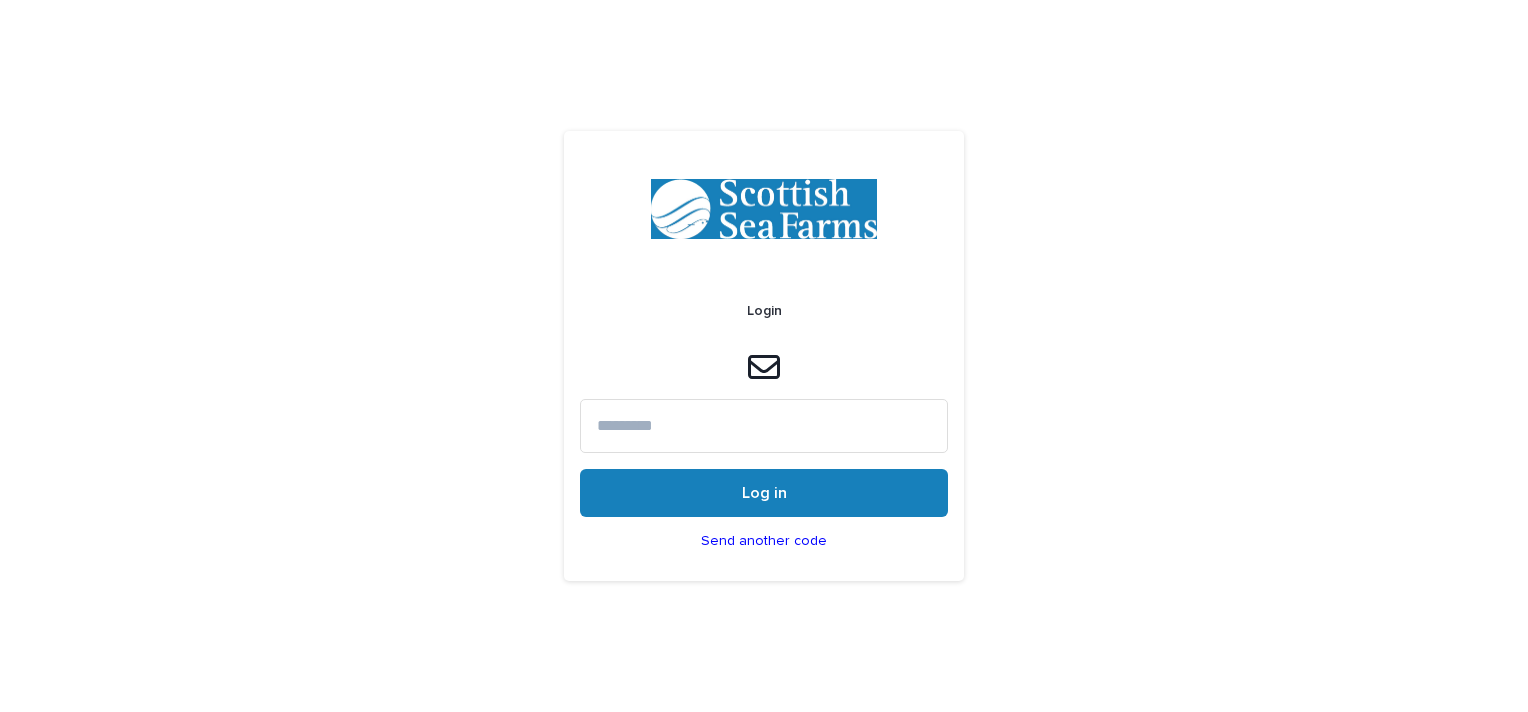 scroll, scrollTop: 0, scrollLeft: 0, axis: both 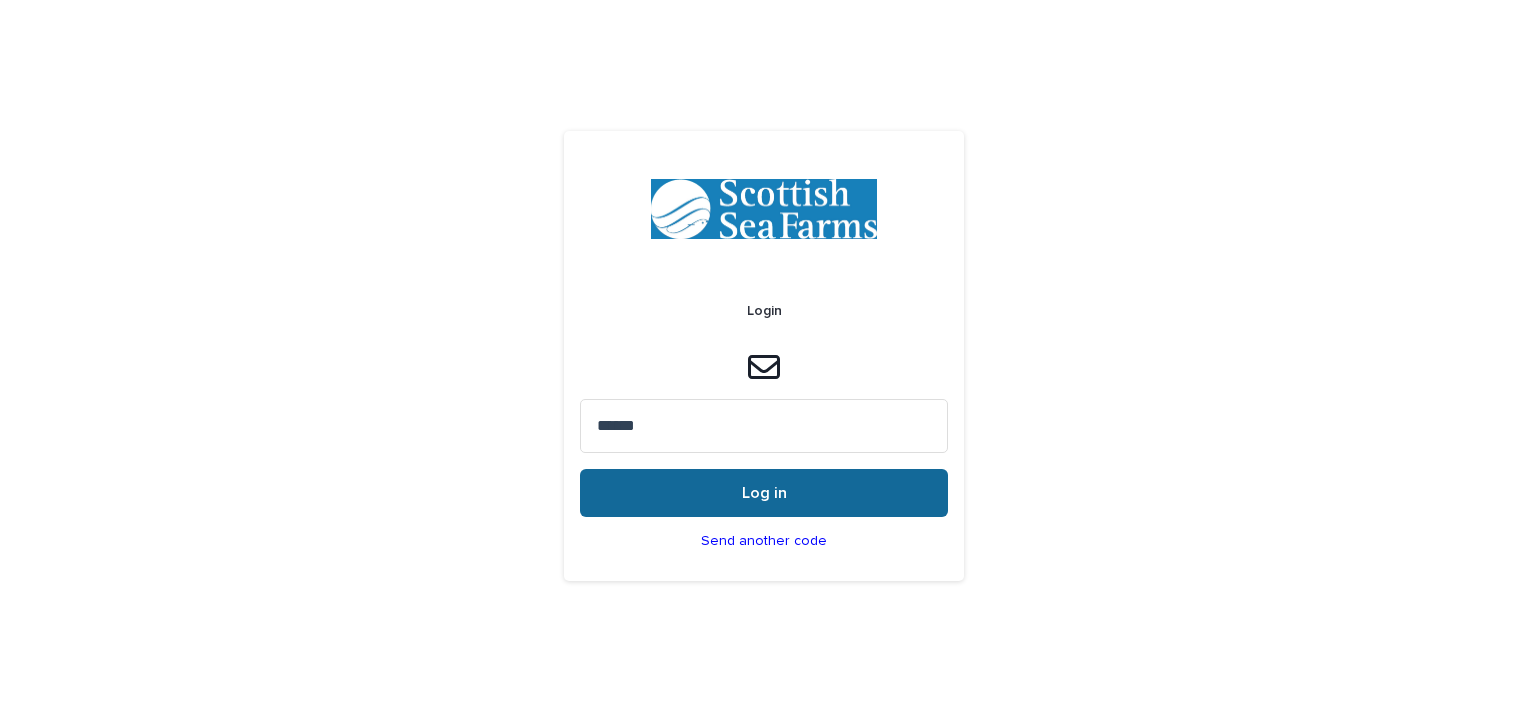 type on "******" 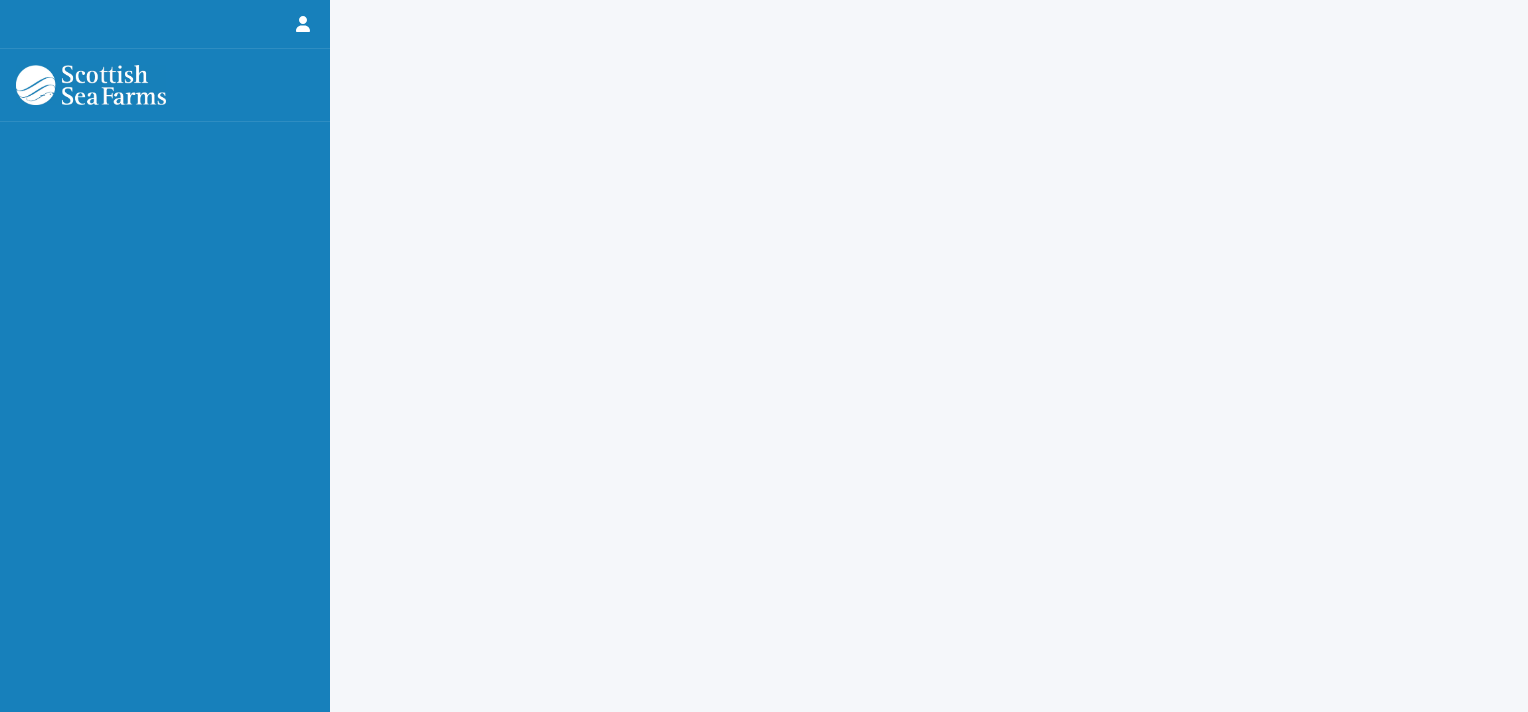 scroll, scrollTop: 0, scrollLeft: 0, axis: both 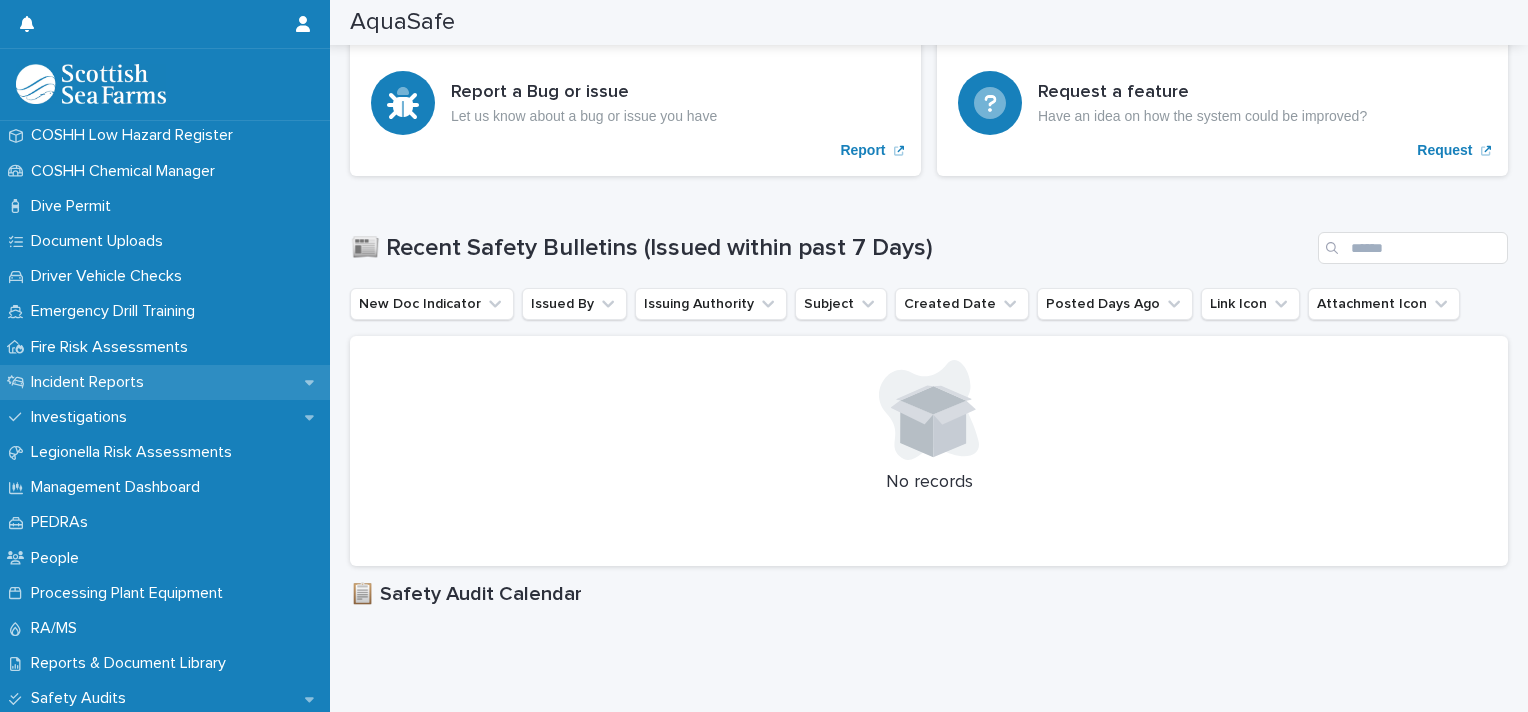 click on "Incident Reports" at bounding box center (165, 382) 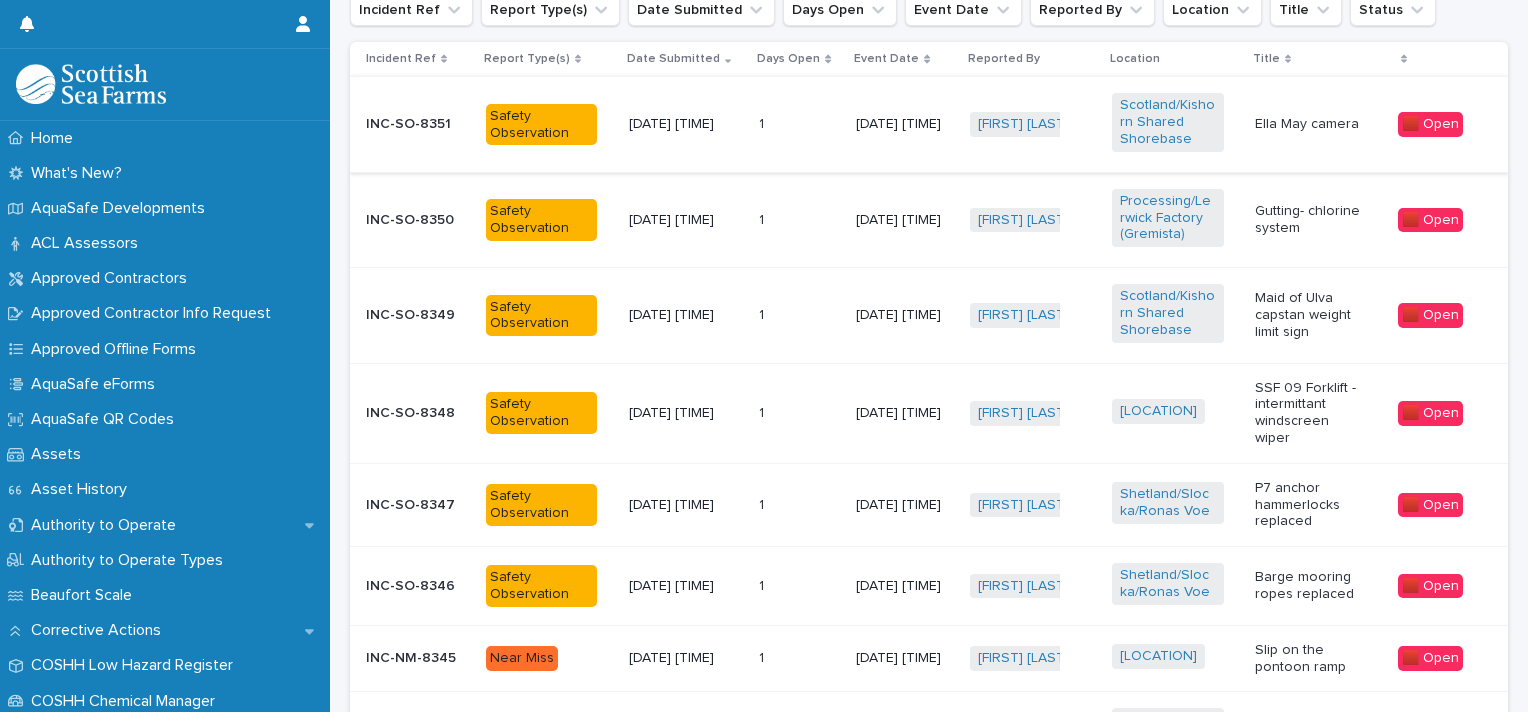 scroll, scrollTop: 279, scrollLeft: 0, axis: vertical 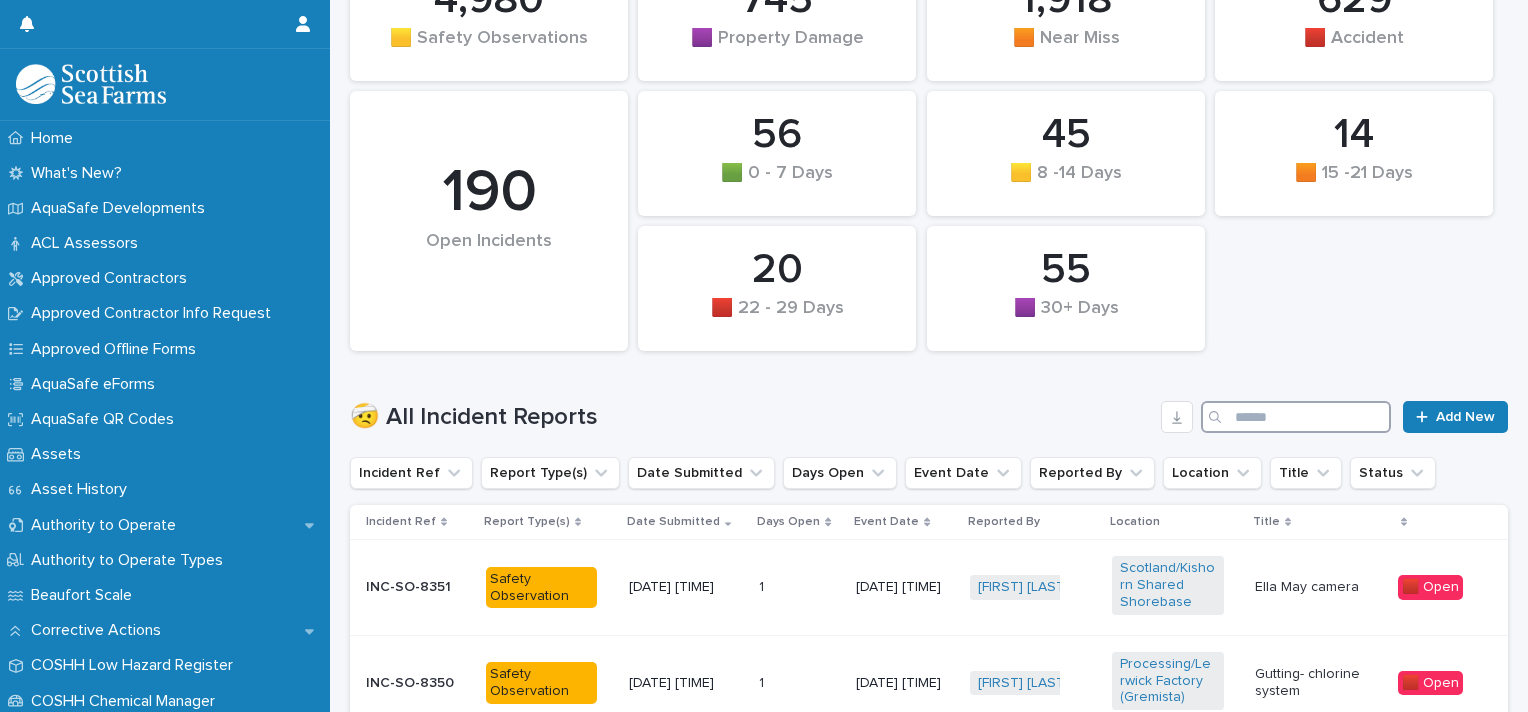 click at bounding box center (1296, 417) 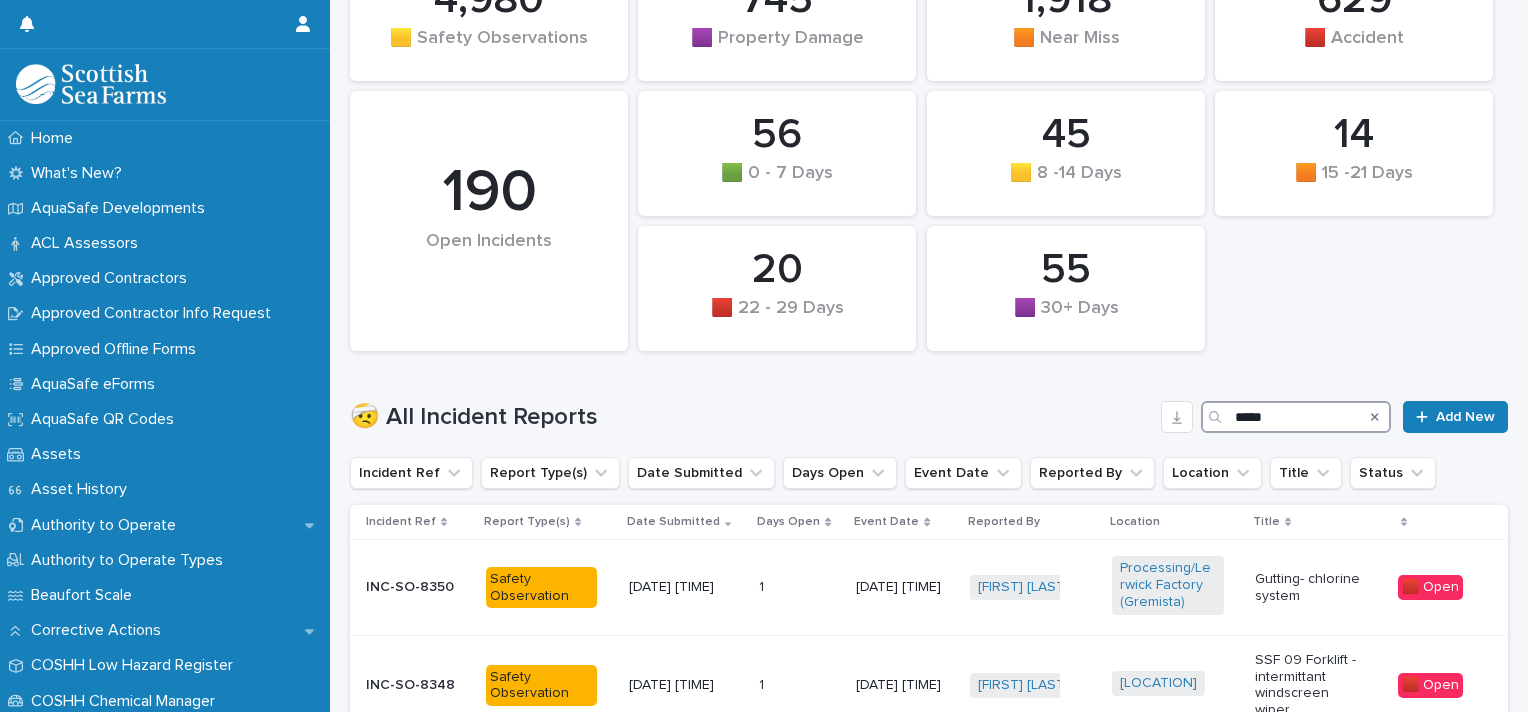 type on "*****" 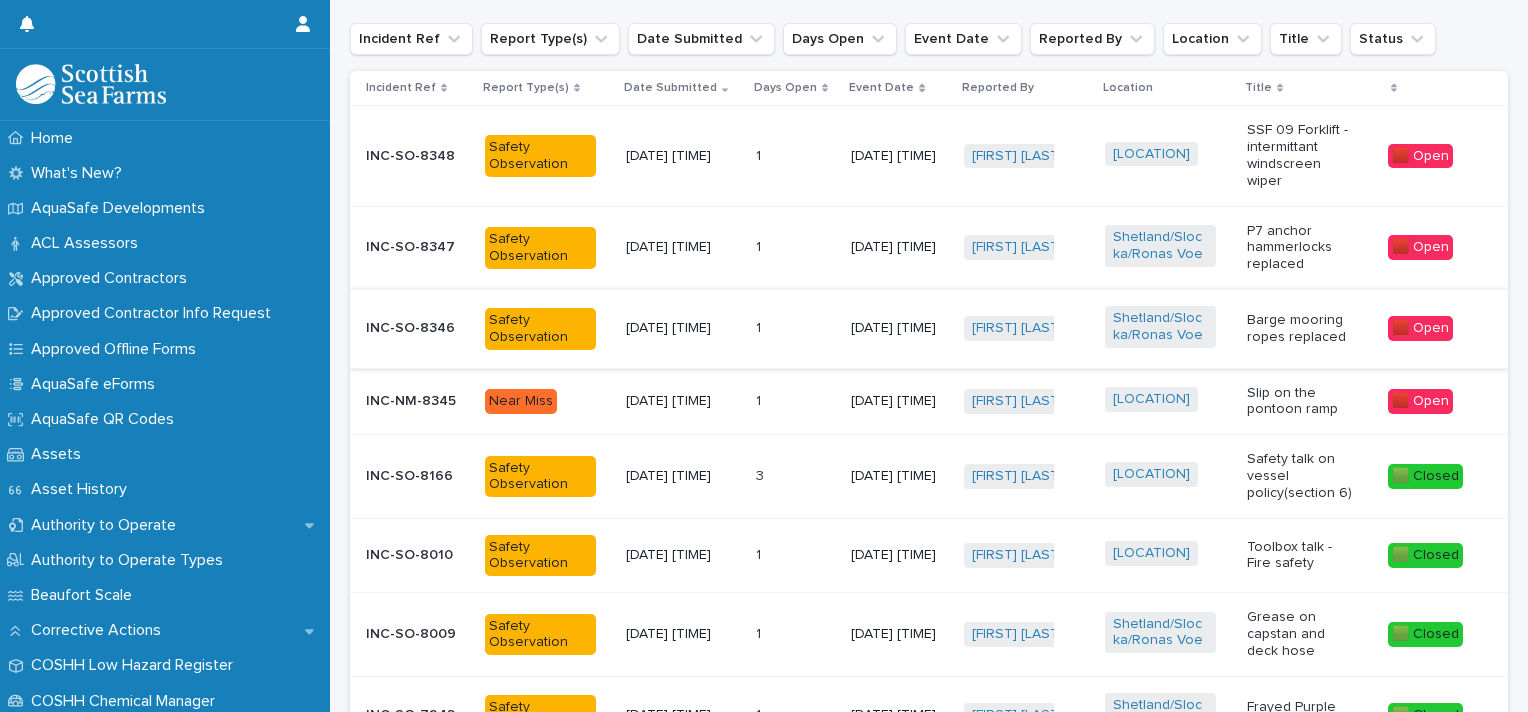 scroll, scrollTop: 711, scrollLeft: 0, axis: vertical 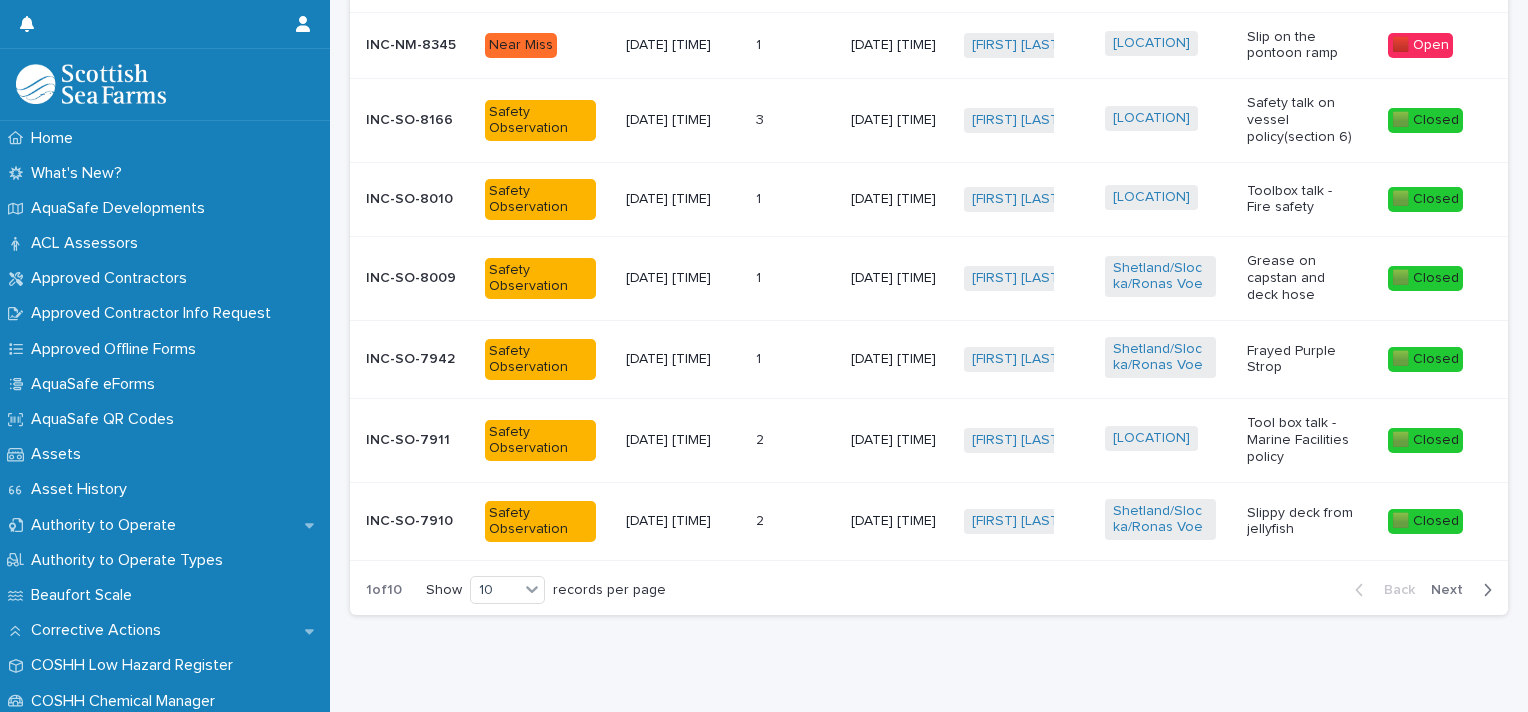 click on "Next" at bounding box center (1453, 590) 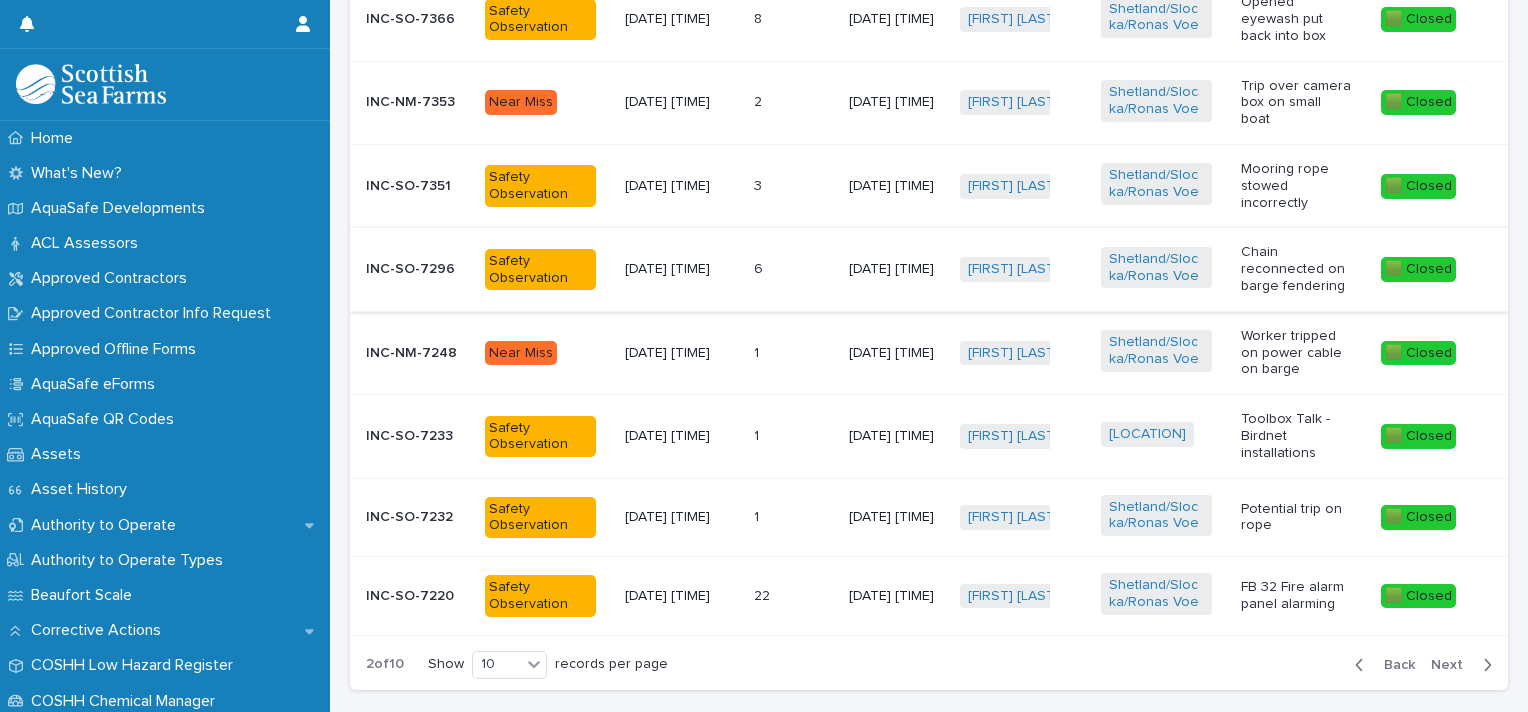 scroll, scrollTop: 1021, scrollLeft: 0, axis: vertical 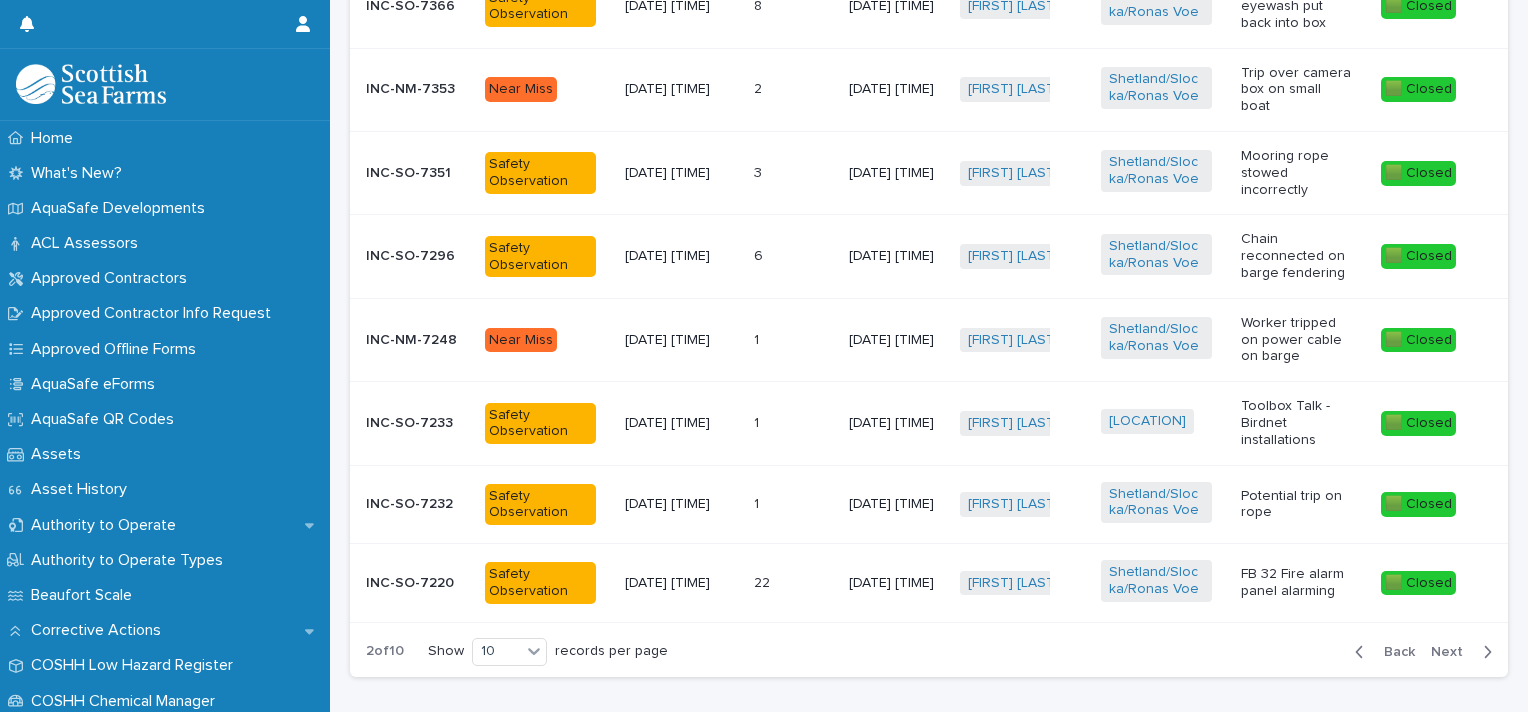 click on "Back" at bounding box center [1393, 652] 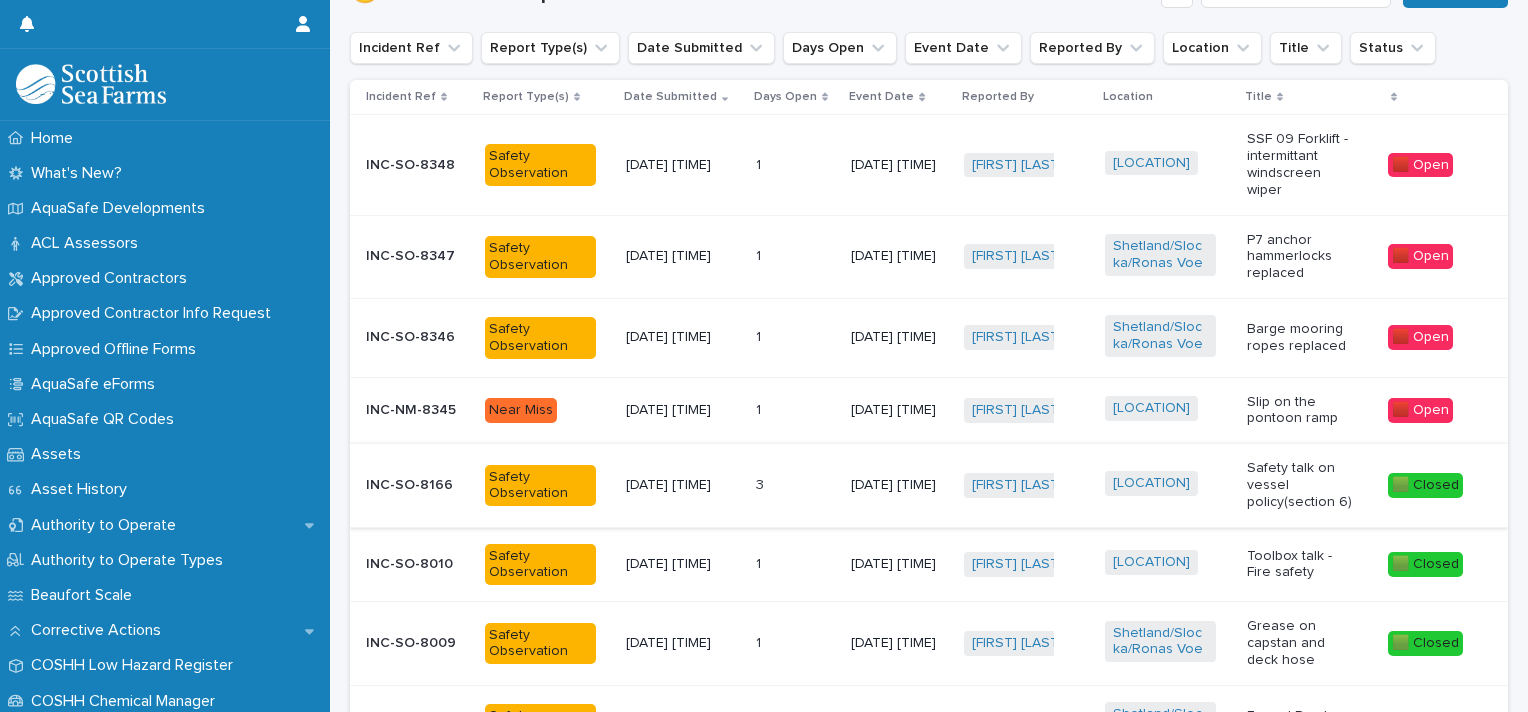 scroll, scrollTop: 688, scrollLeft: 0, axis: vertical 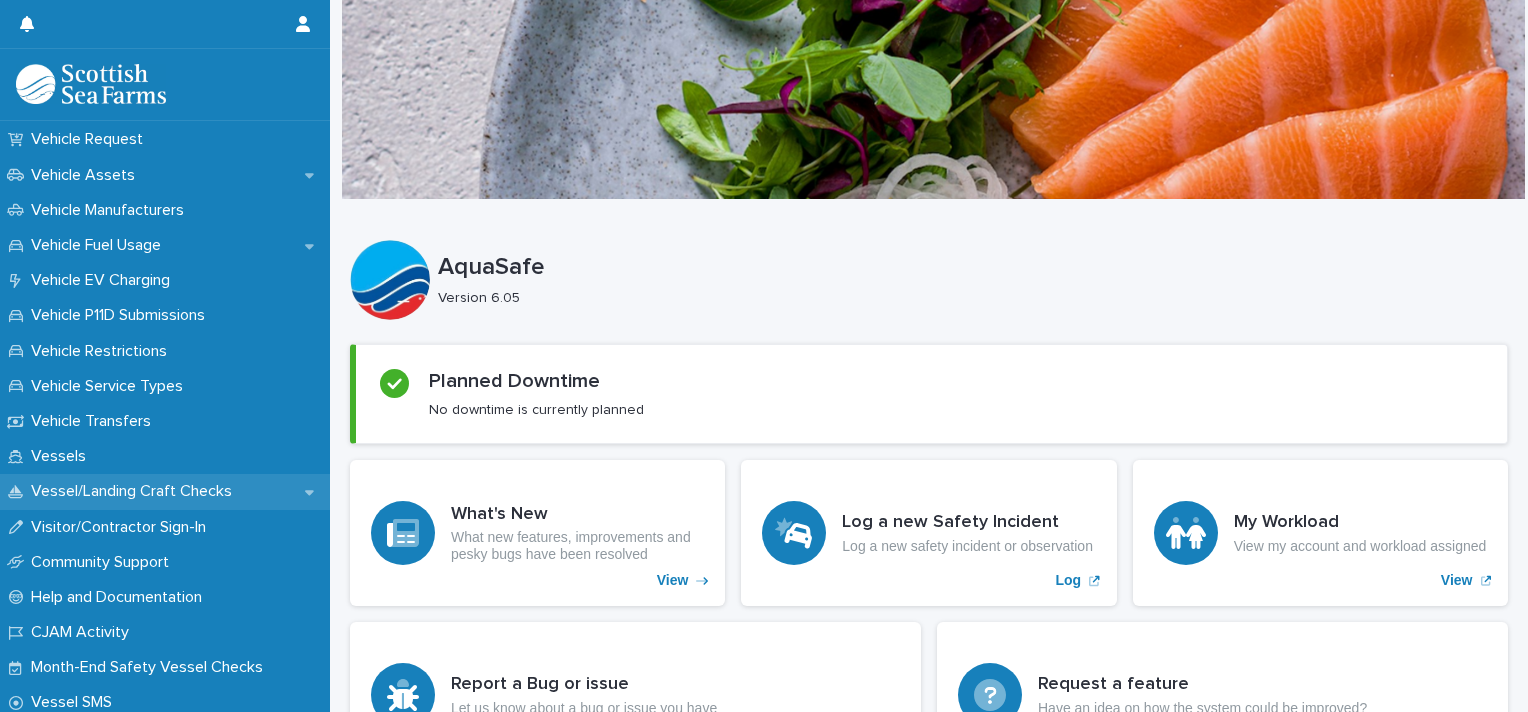 click on "Vessel/Landing Craft Checks" at bounding box center [135, 491] 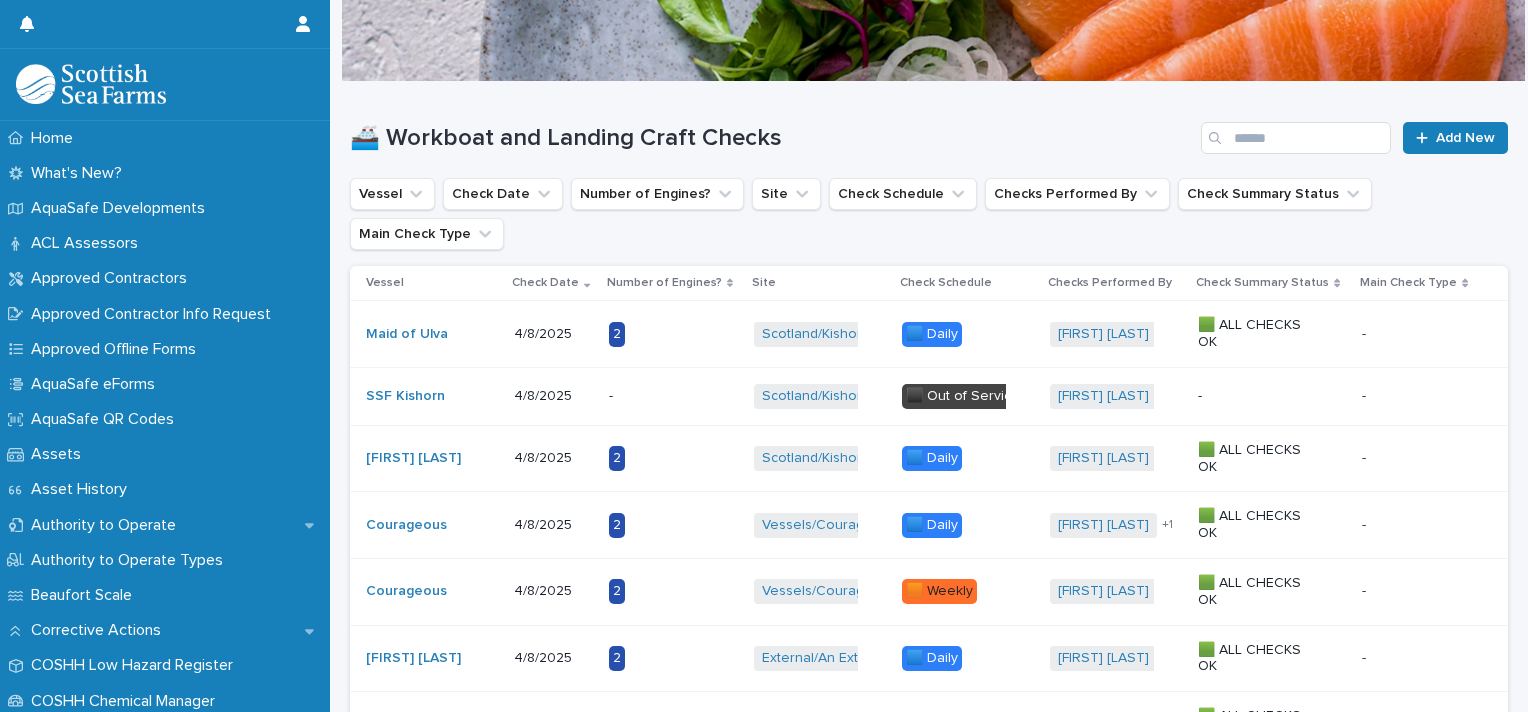 scroll, scrollTop: 0, scrollLeft: 0, axis: both 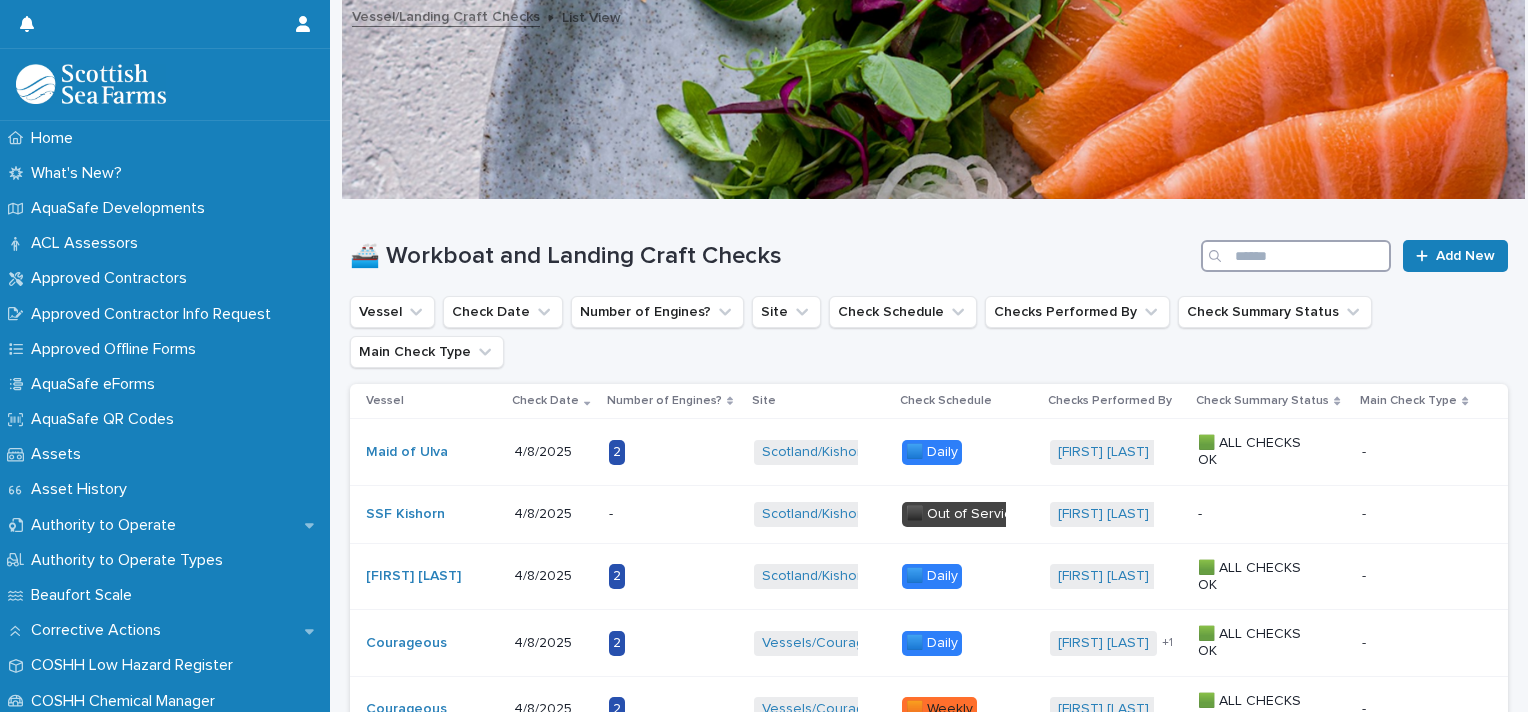 click at bounding box center (1296, 256) 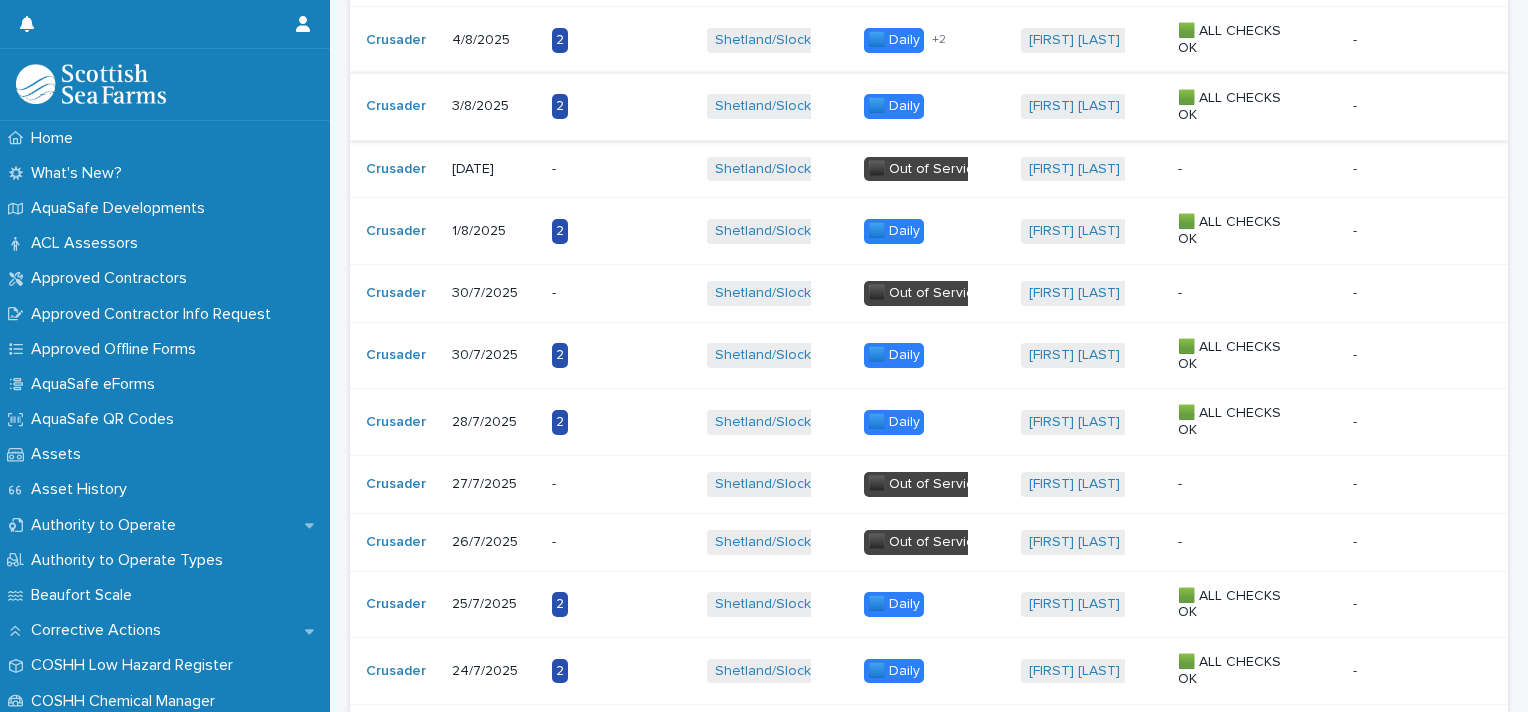scroll, scrollTop: 416, scrollLeft: 0, axis: vertical 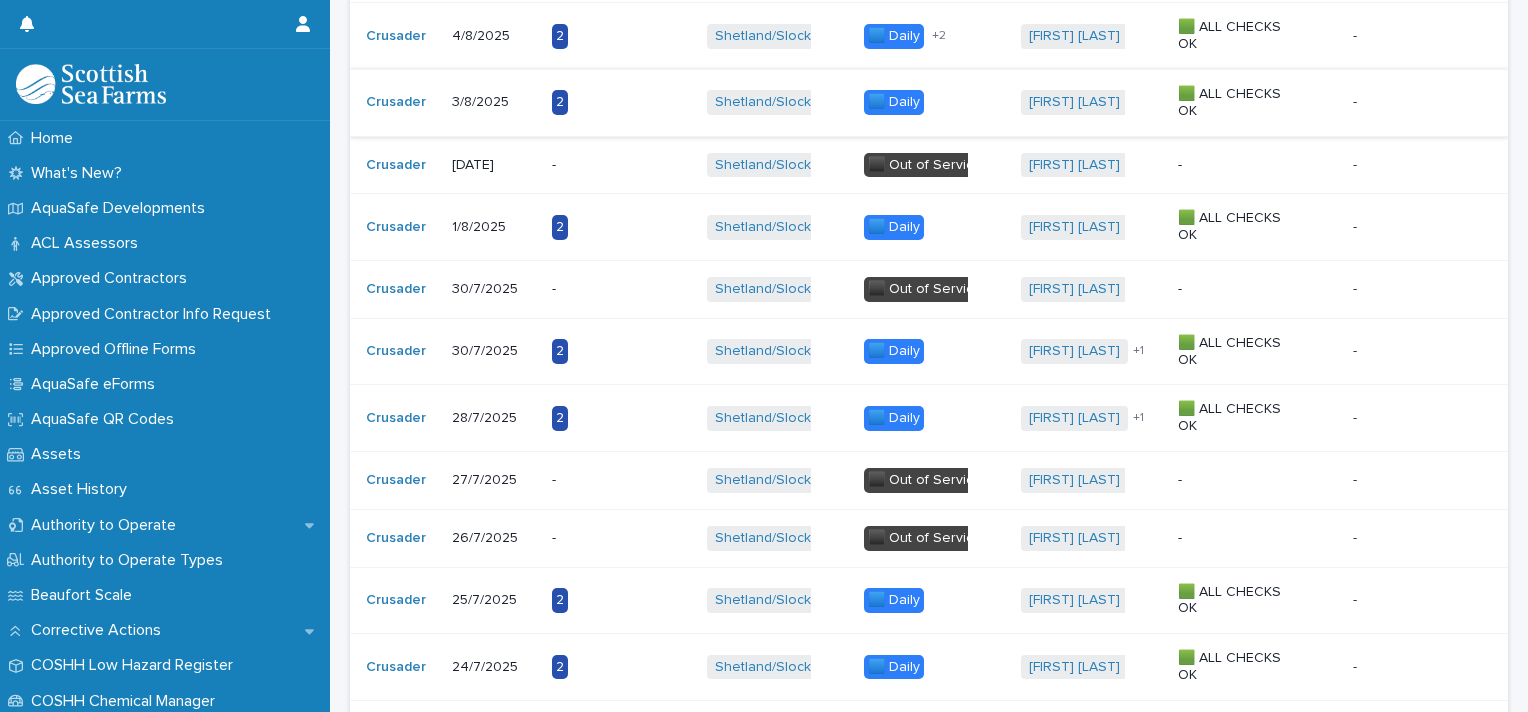 type on "*****" 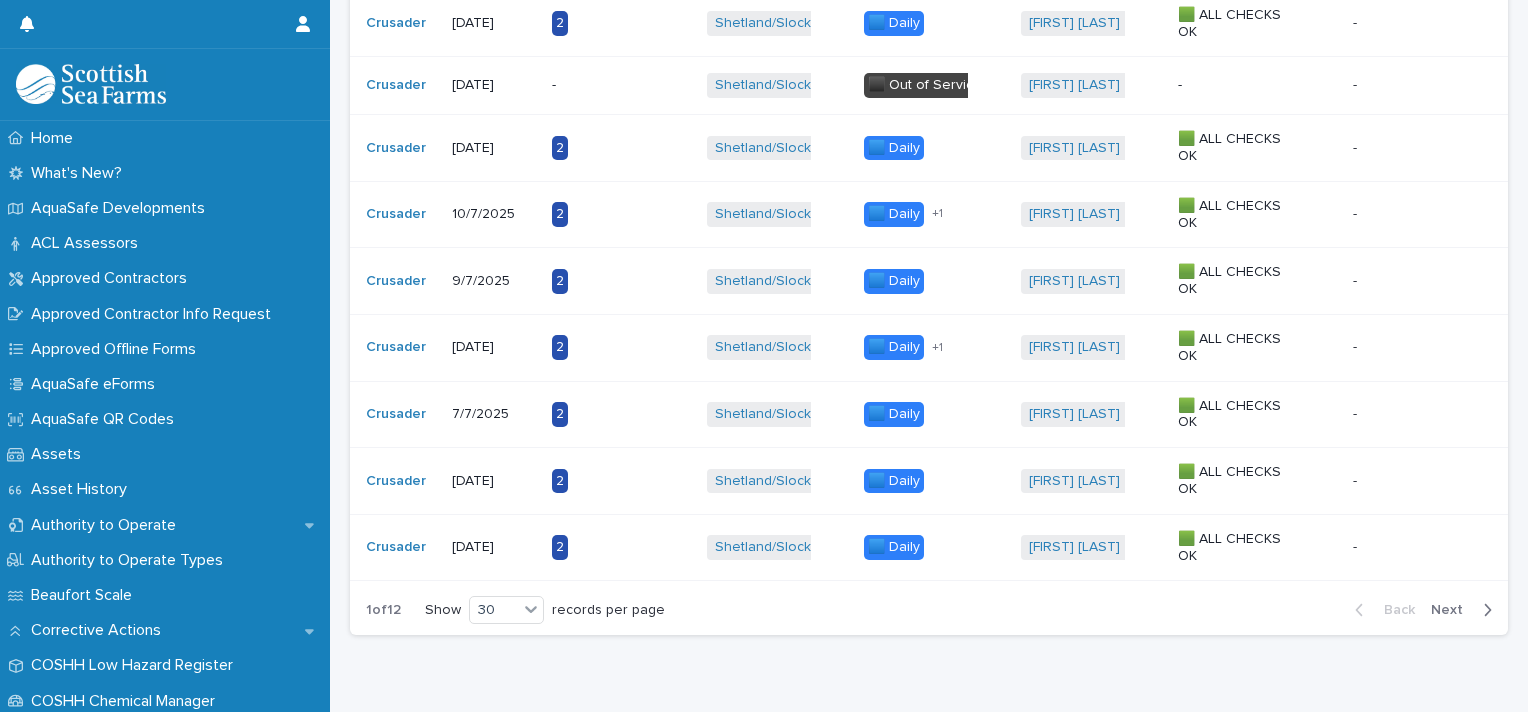 scroll, scrollTop: 1784, scrollLeft: 0, axis: vertical 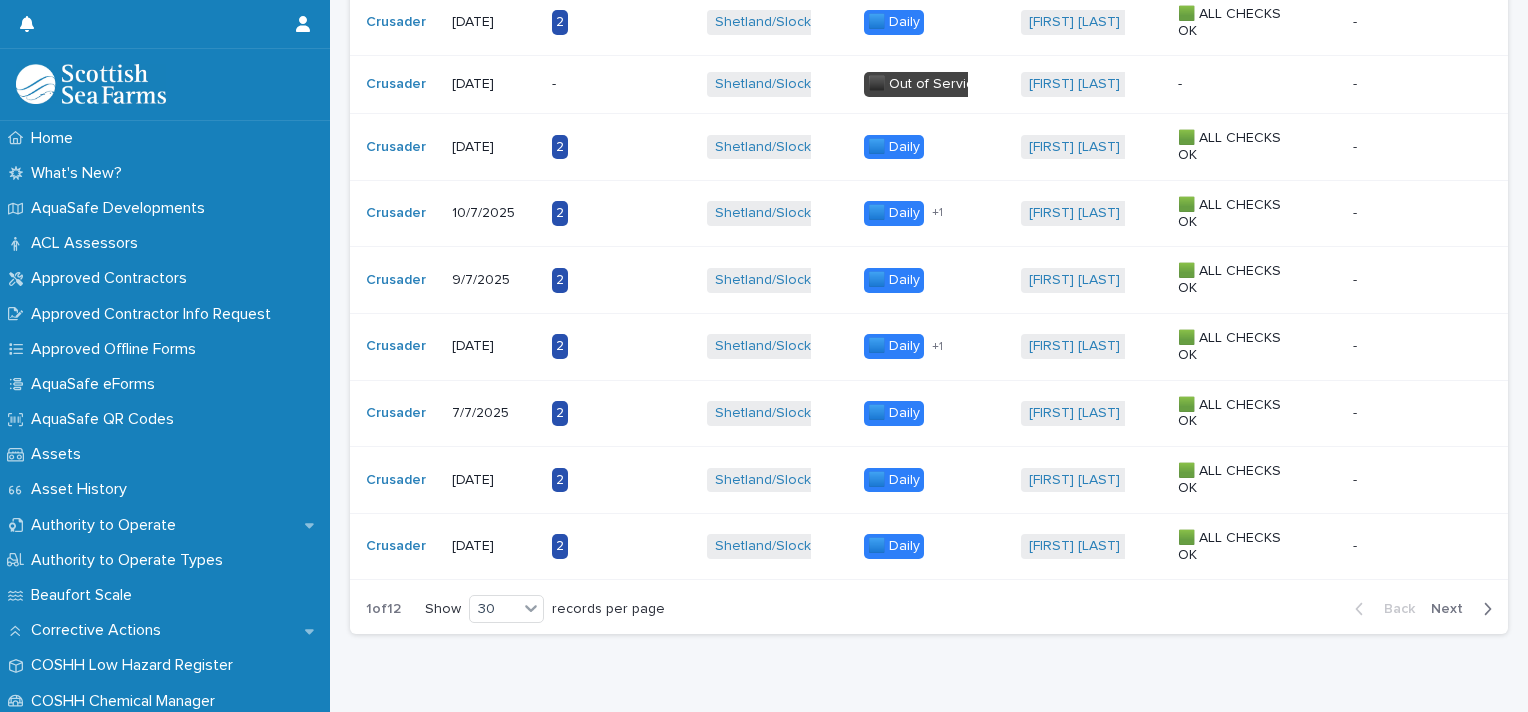 click on "Next" at bounding box center (1453, 609) 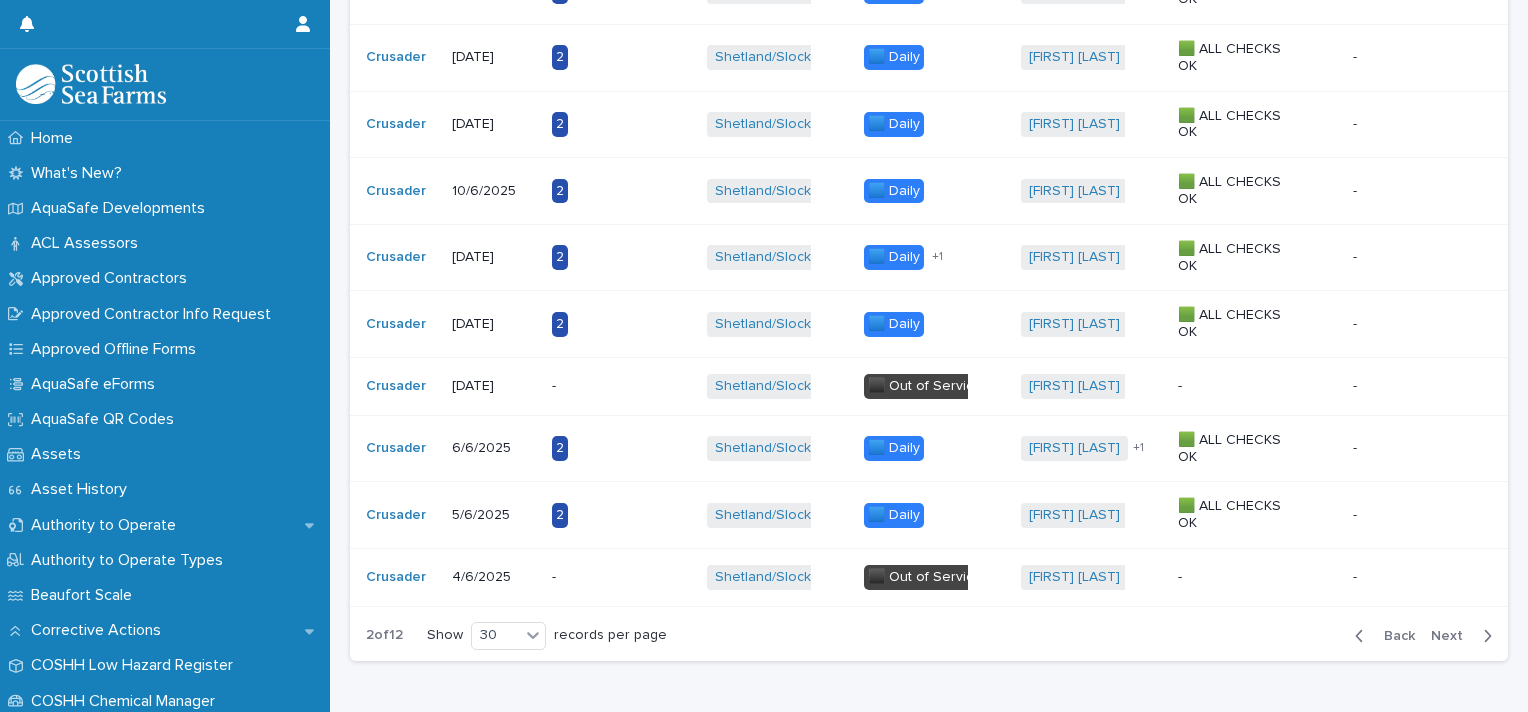 scroll, scrollTop: 1784, scrollLeft: 0, axis: vertical 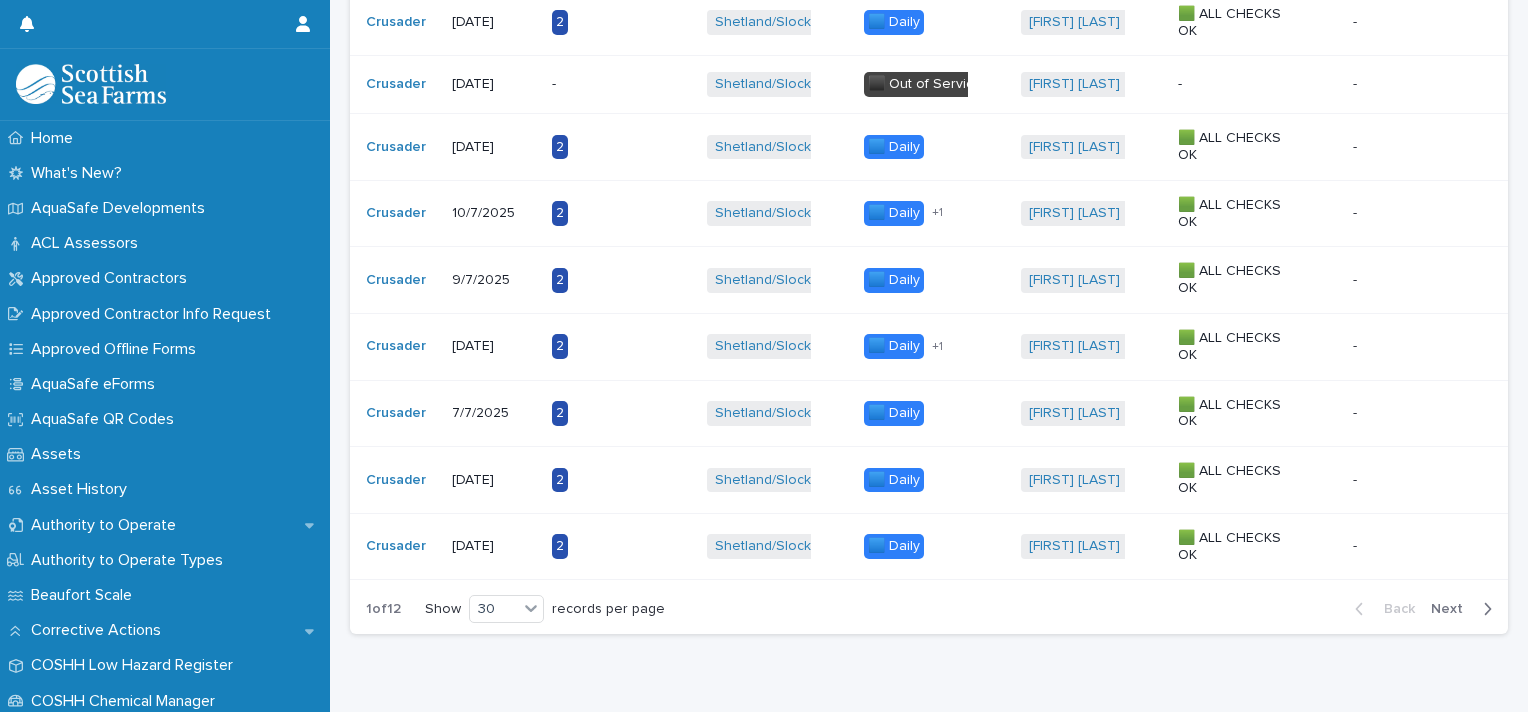 click on "Next" at bounding box center (1453, 609) 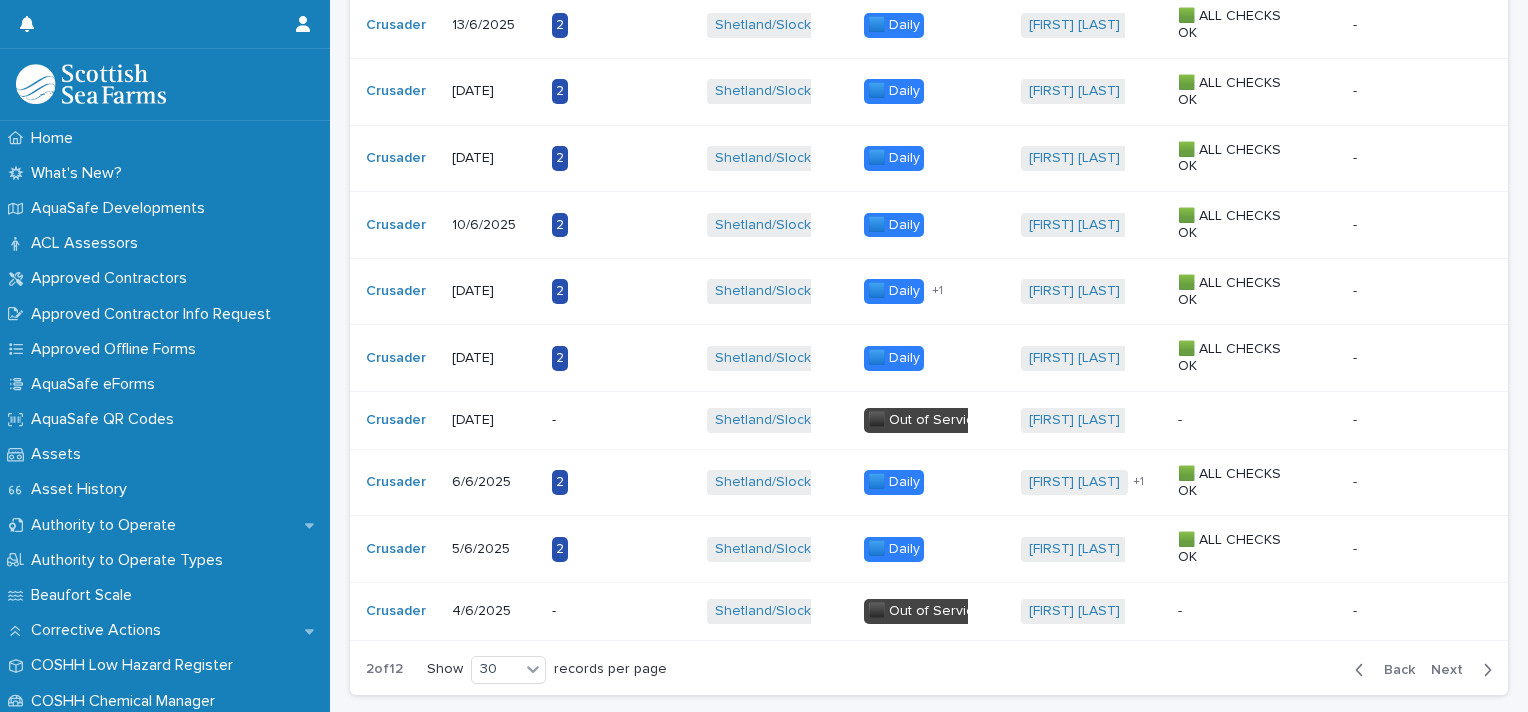 scroll, scrollTop: 1768, scrollLeft: 0, axis: vertical 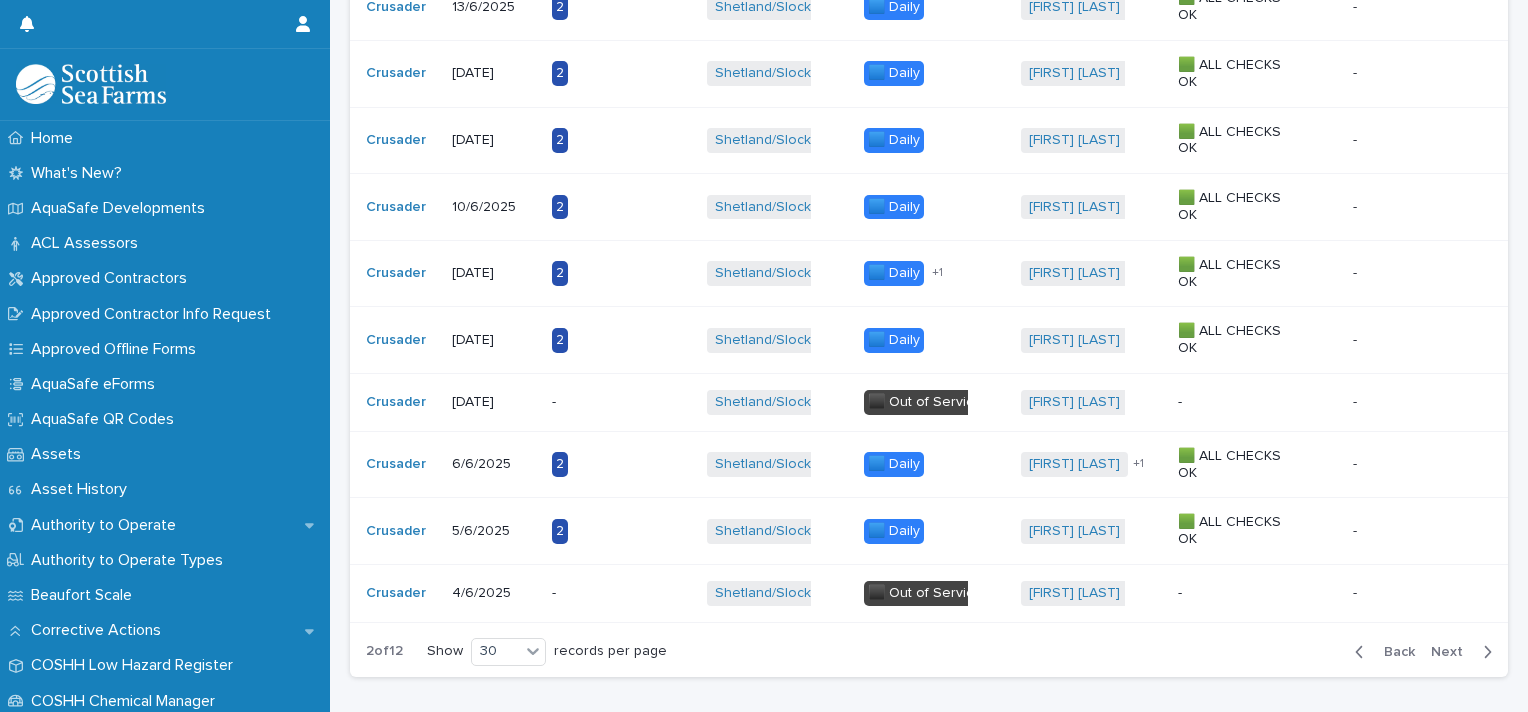 click on "Loading... Saving… Loading... Saving… 🚢 Workboat and Landing Craft Checks ***** Add New Vessel Check Date Number of Engines? Site Check Schedule Checks Performed By Check Summary Status Main Check Type Vessel Check Date Number of Engines? Site Check Schedule Checks Performed By Check Summary Status Main Check Type Crusader   [DATE] 2 Shetland/Slocka/Ronas Voe Shorebase   + 0 🟦 Daily + 0 [FIRST] [LAST]   + 0 🟩 ALL CHECKS OK - -   Crusader   [DATE] 2 Shetland/Slocka/Ronas Voe   + 0 🟦 Daily + 0 [FIRST] [LAST]   [FIRST] [LAST]   + 0 🟩 ALL CHECKS OK - -   Crusader   [DATE] 2 Shetland/Slocka/Ronas Voe Shorebase   + 0 🟦 Daily + 0 [FIRST] [LAST]   + 0 🟩 ALL CHECKS OK - -   Crusader   [DATE] 2 Shetland/Slocka/Ronas Voe Shorebase   + 0 🟦 Daily + 0 [FIRST] [LAST]   + 0 🟩 ALL CHECKS OK - -   Crusader   [DATE] 2 Shetland/Slocka/Ronas Voe   + 0 🟦 Daily 🟧 Weekly + 1 [FIRST] [LAST]   [FIRST] [LAST]   + 1 🟩 ALL CHECKS OK - -   Crusader   [DATE] 2   + 0 🟦 Daily" at bounding box center [929, -388] 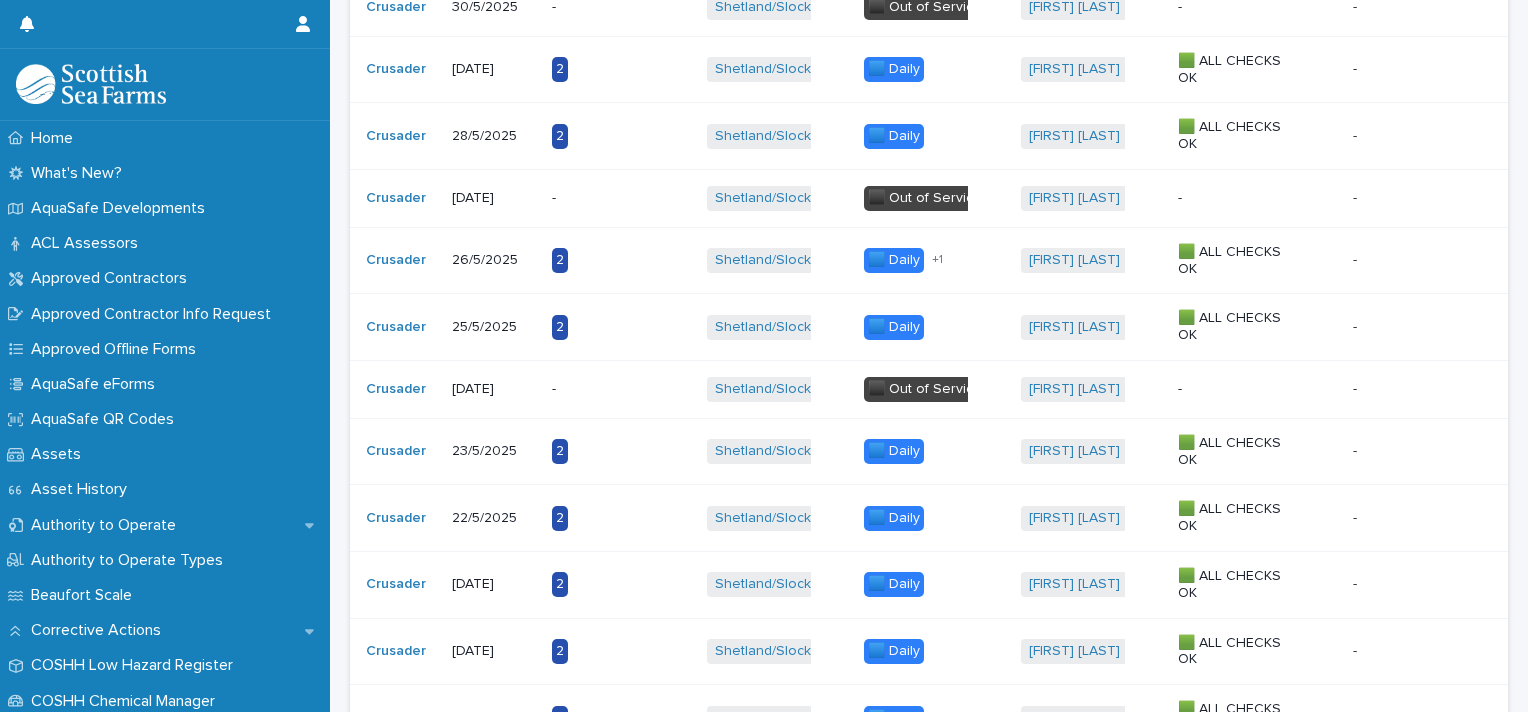 scroll, scrollTop: 700, scrollLeft: 0, axis: vertical 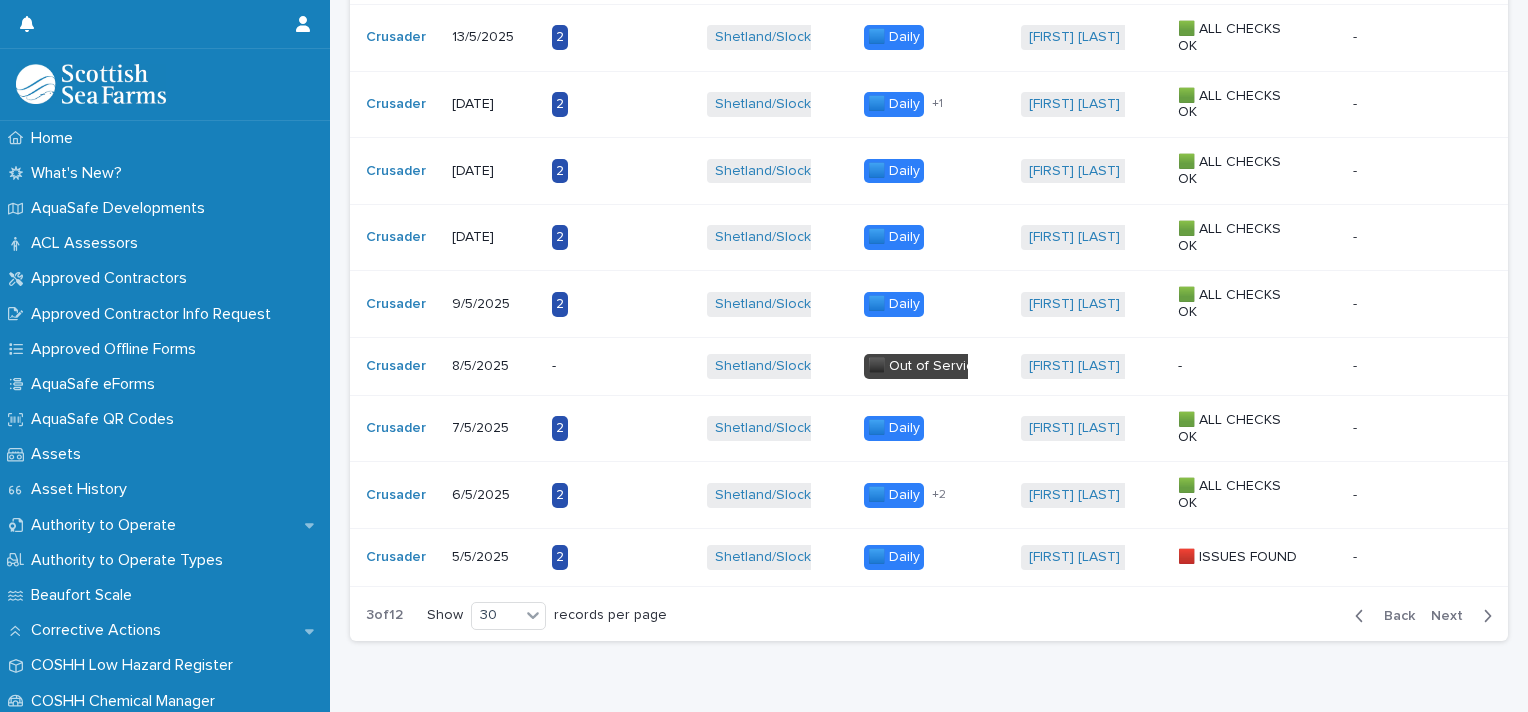 click on "Next" at bounding box center [1453, 616] 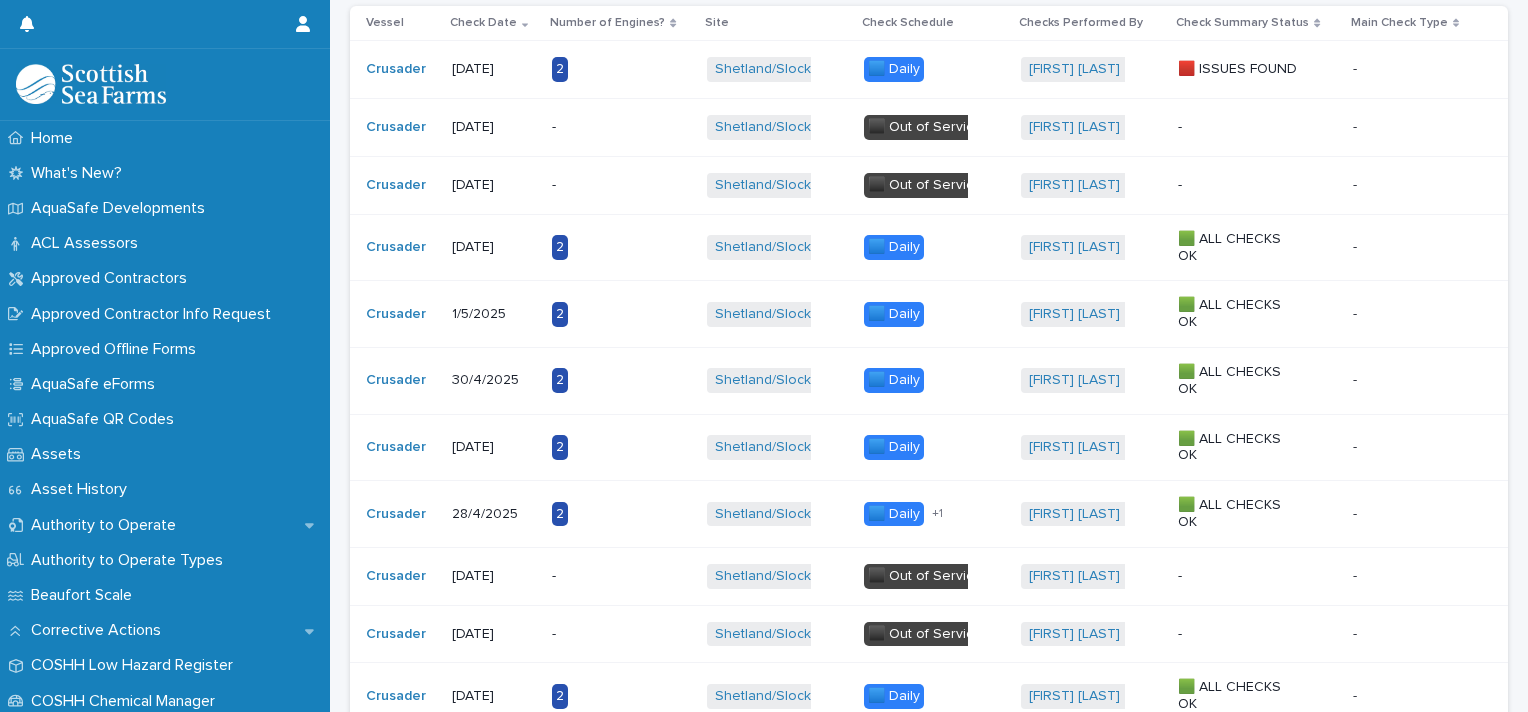 scroll, scrollTop: 0, scrollLeft: 0, axis: both 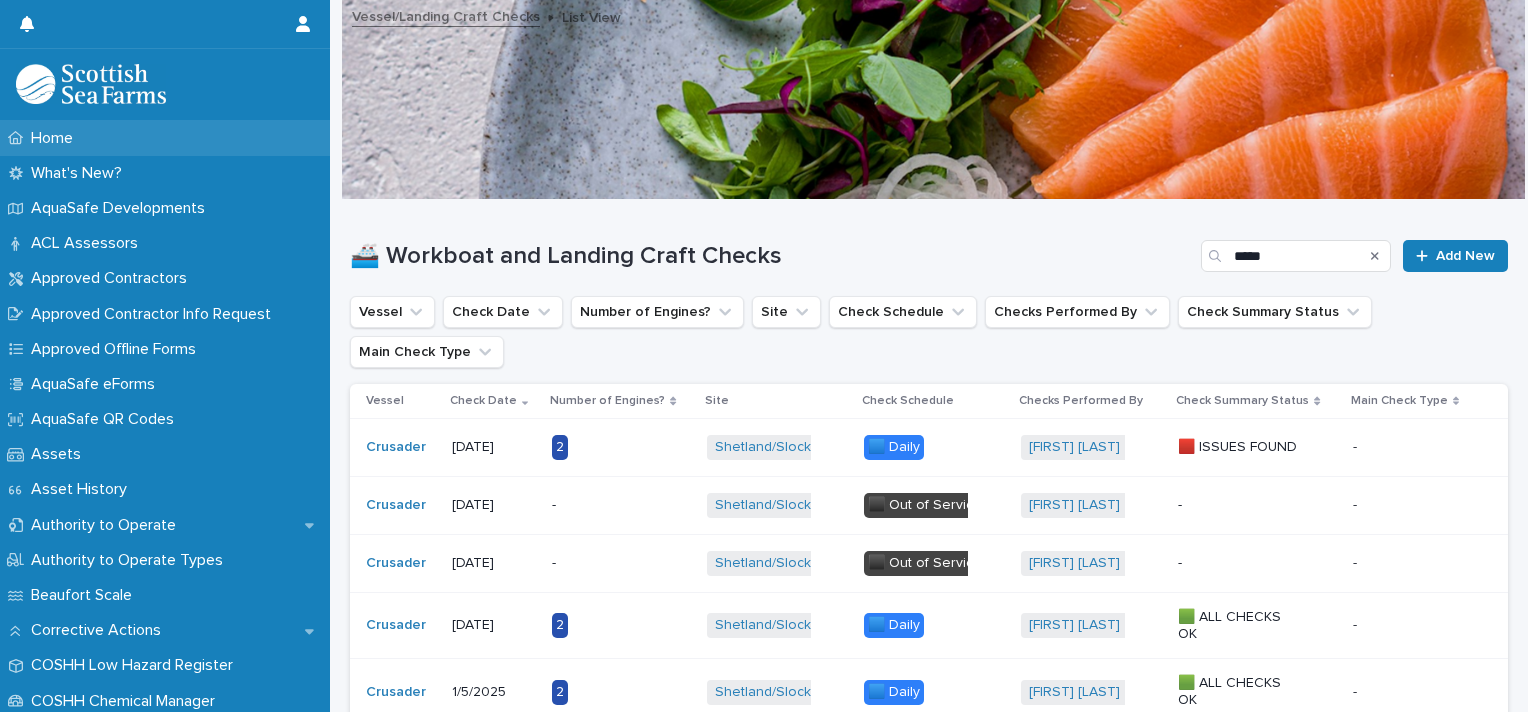 click on "Home" at bounding box center (165, 138) 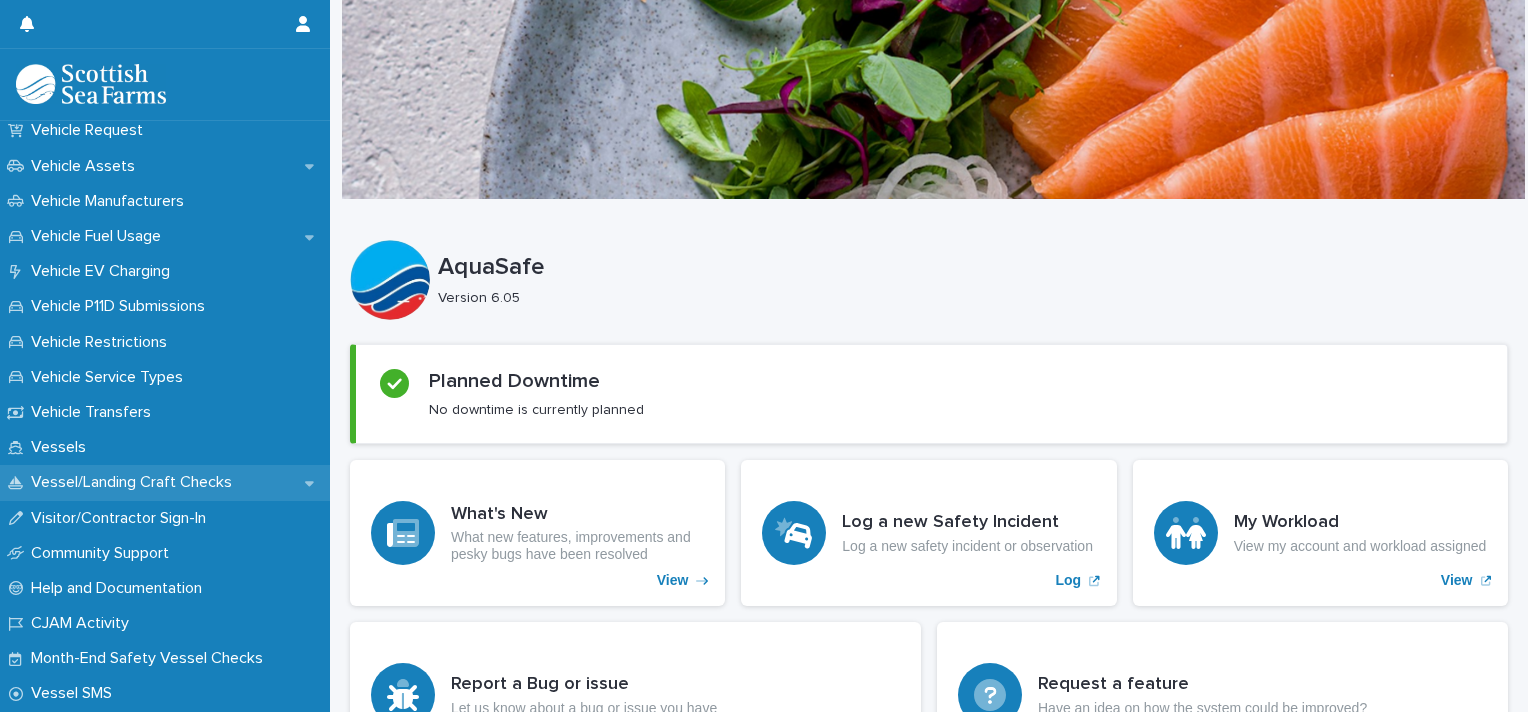 scroll, scrollTop: 1485, scrollLeft: 0, axis: vertical 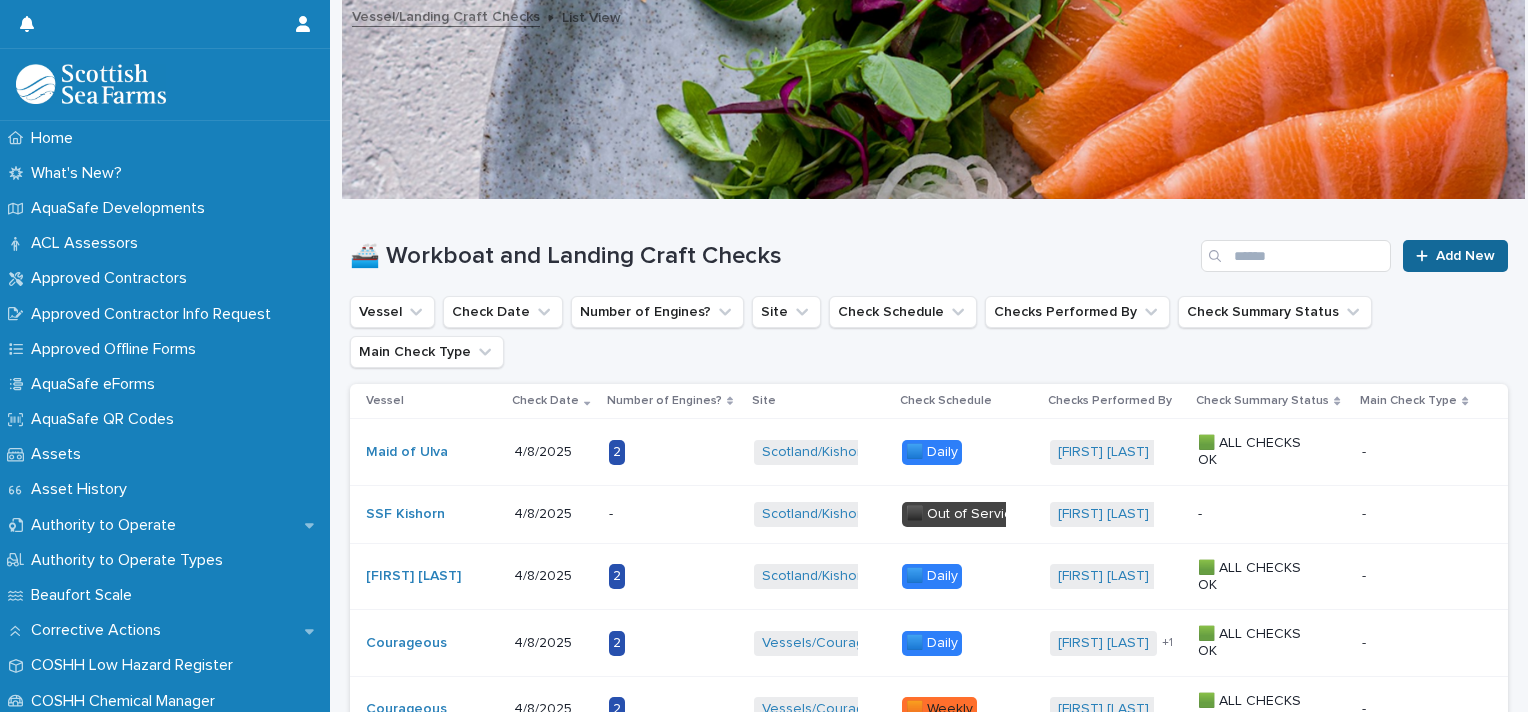 click on "Add New" at bounding box center [1455, 256] 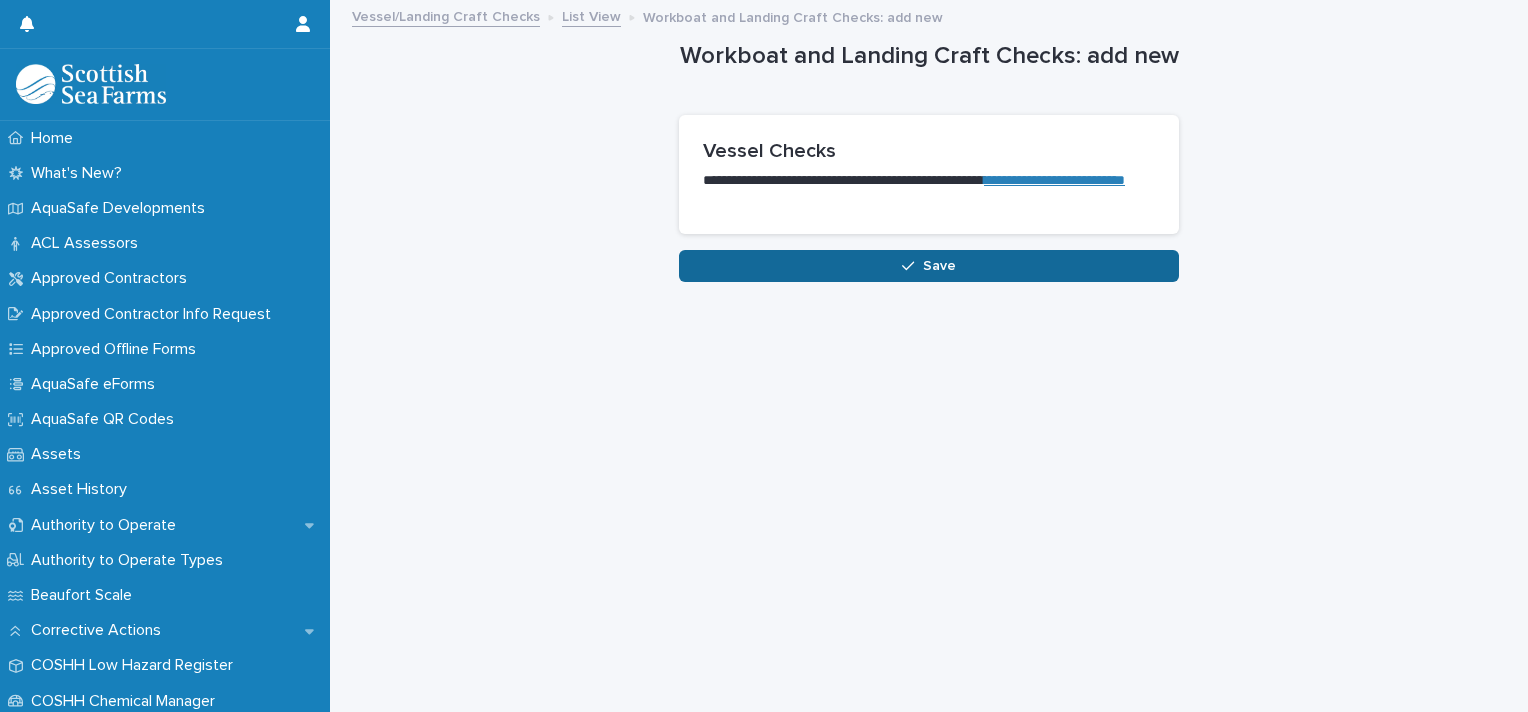 click on "Save" at bounding box center [939, 266] 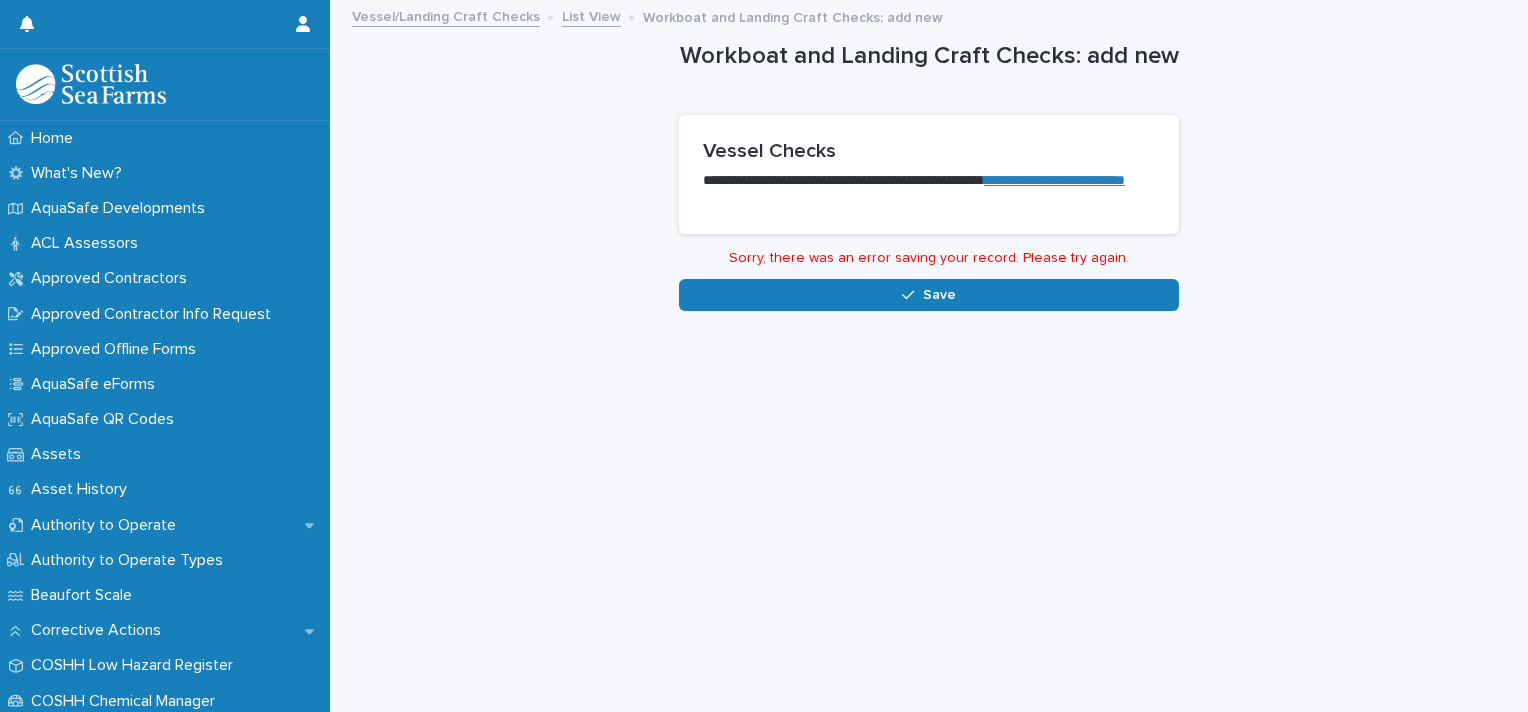 click on "**********" at bounding box center [1054, 180] 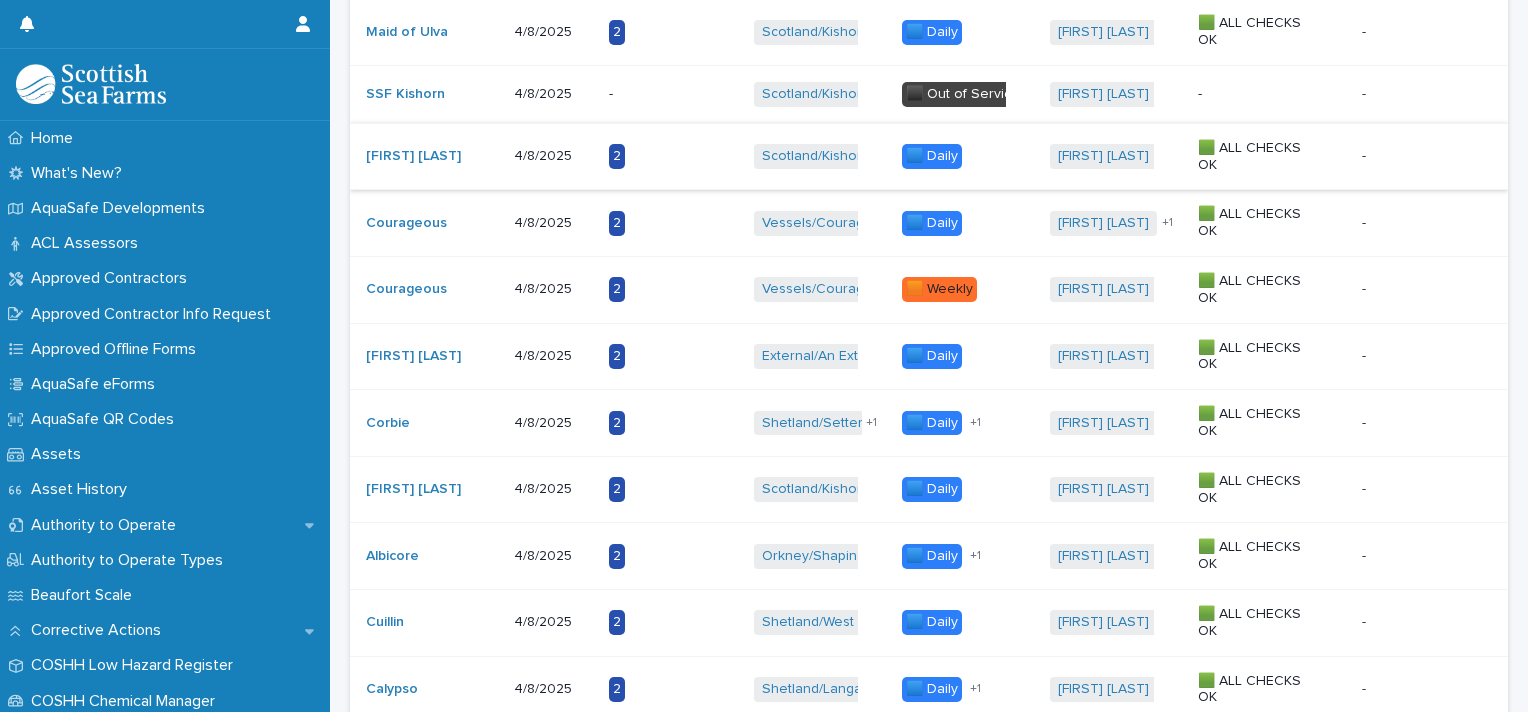 scroll, scrollTop: 0, scrollLeft: 0, axis: both 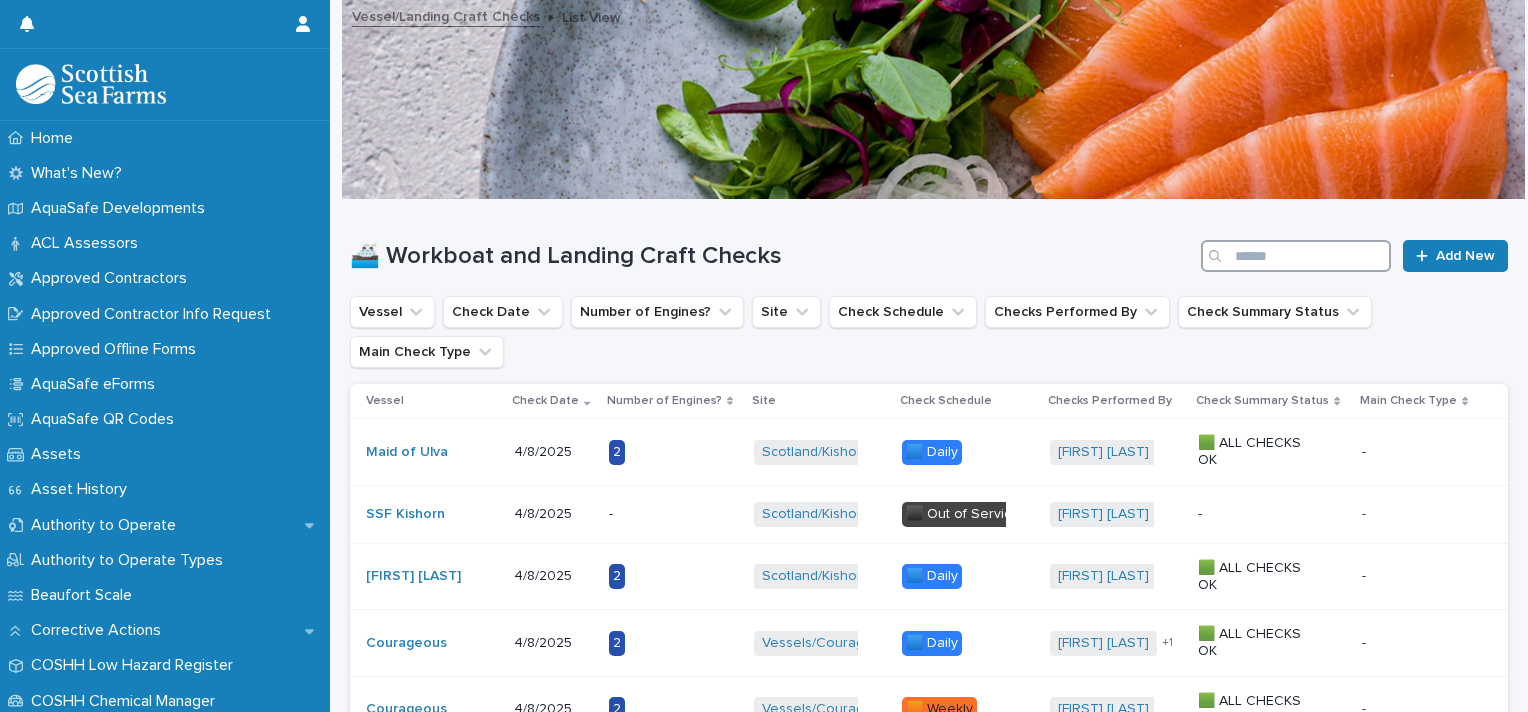 click at bounding box center (1296, 256) 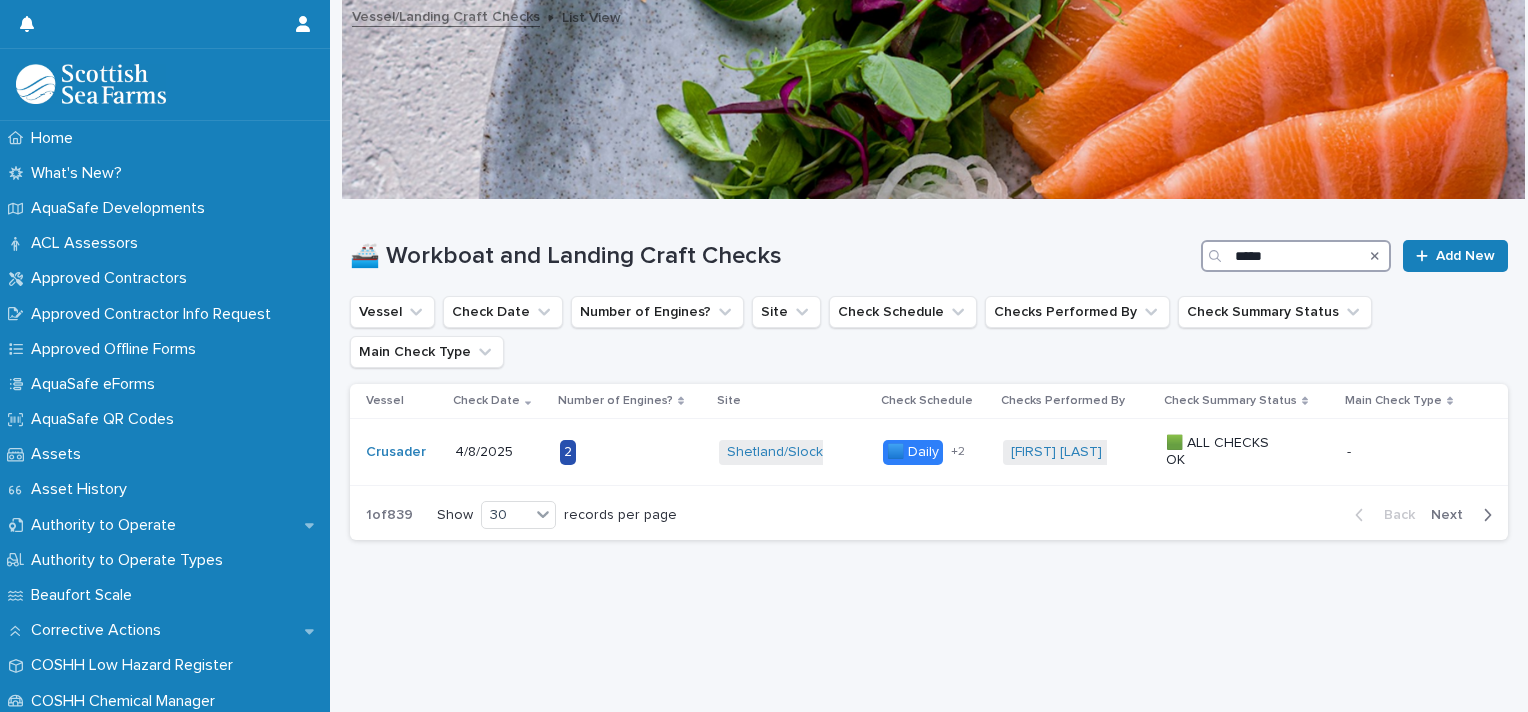 type on "*****" 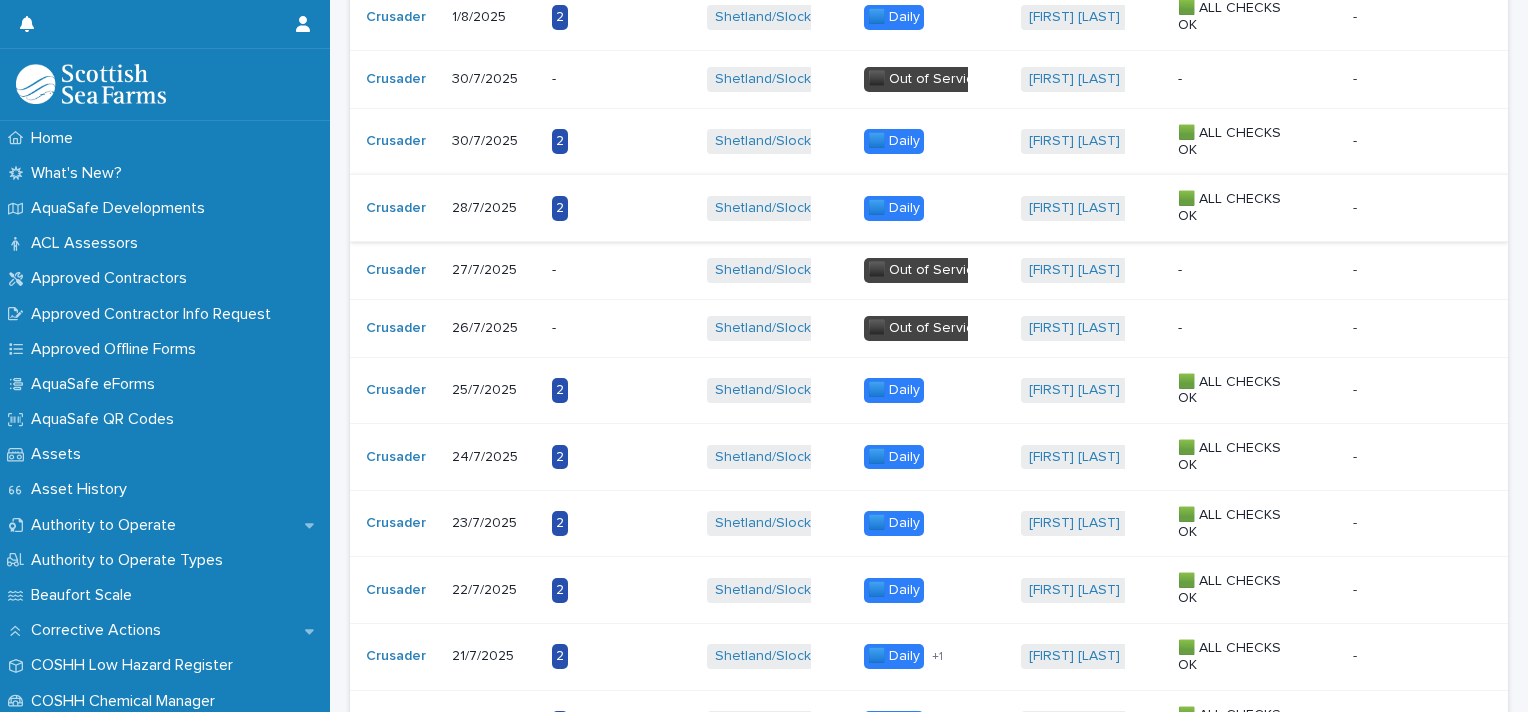 scroll, scrollTop: 0, scrollLeft: 0, axis: both 